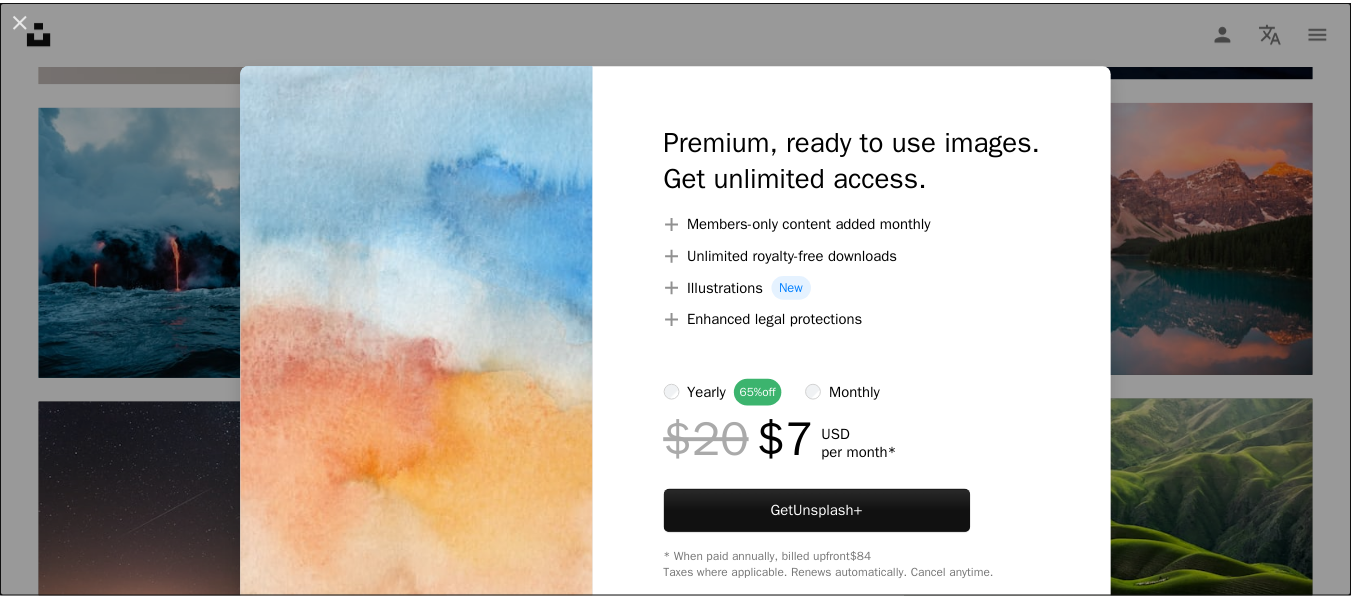 scroll, scrollTop: 1900, scrollLeft: 0, axis: vertical 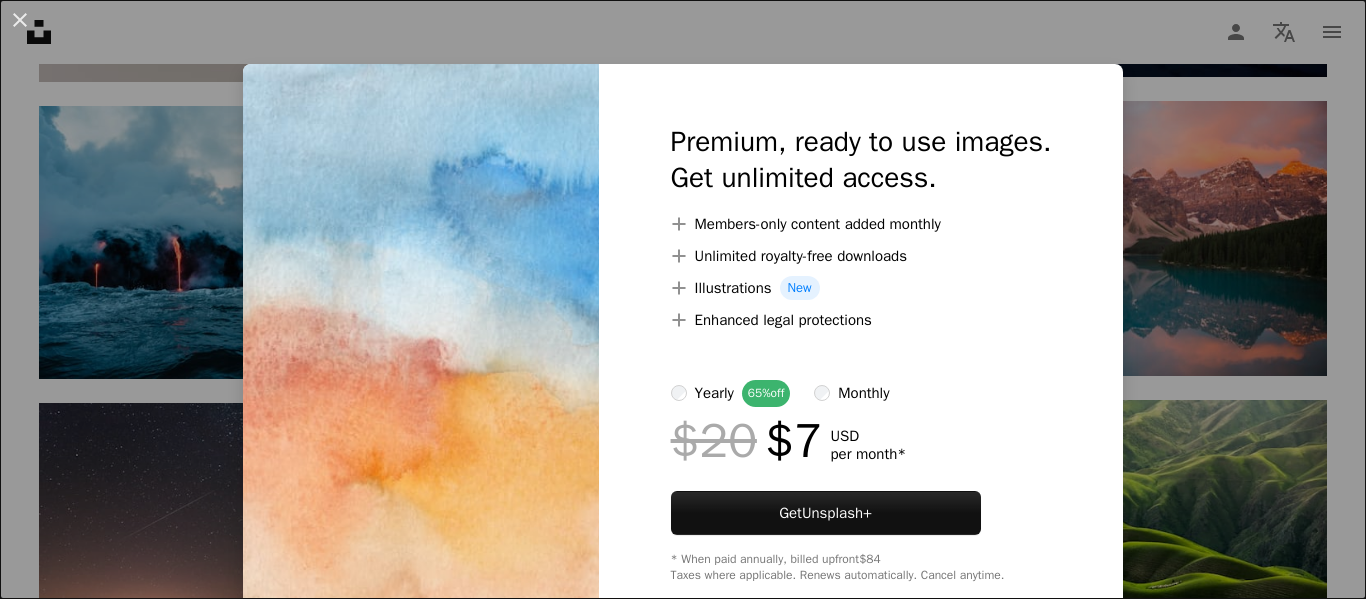 click on "An X shape Premium, ready to use images. Get unlimited access. A plus sign Members-only content added monthly A plus sign Unlimited royalty-free downloads A plus sign Illustrations  New A plus sign Enhanced legal protections yearly 65%  off monthly $20   $7 USD per month * Get  Unsplash+ * When paid annually, billed upfront  $84 Taxes where applicable. Renews automatically. Cancel anytime." at bounding box center (683, 299) 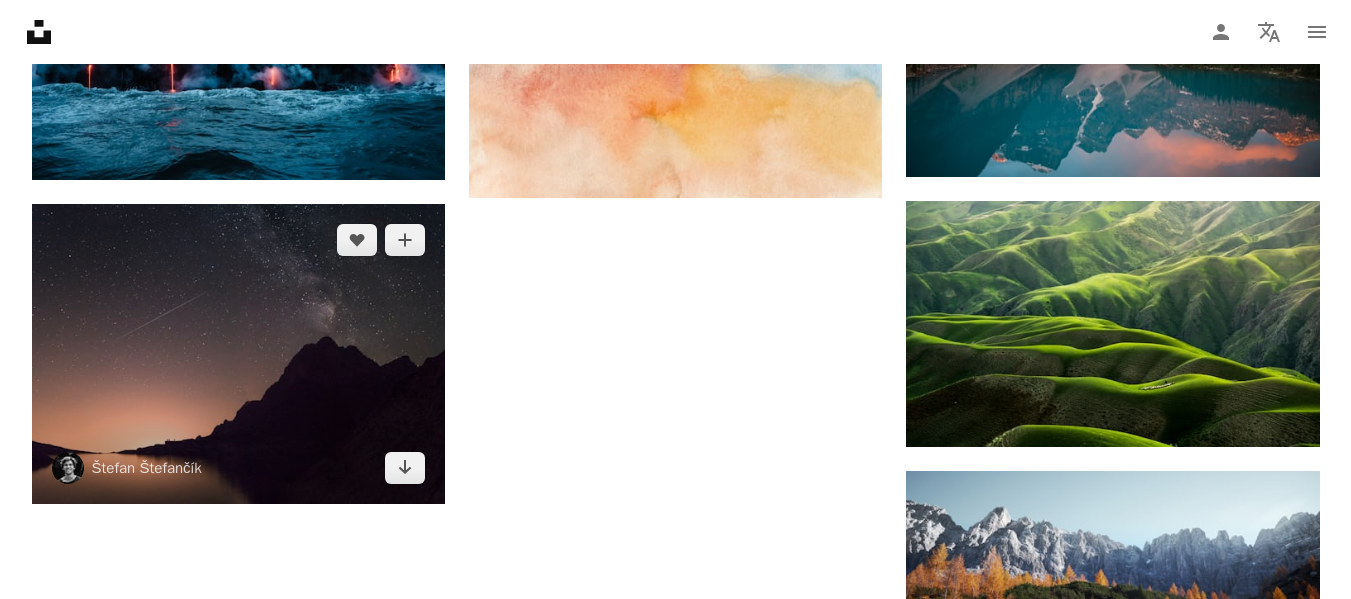scroll, scrollTop: 2100, scrollLeft: 0, axis: vertical 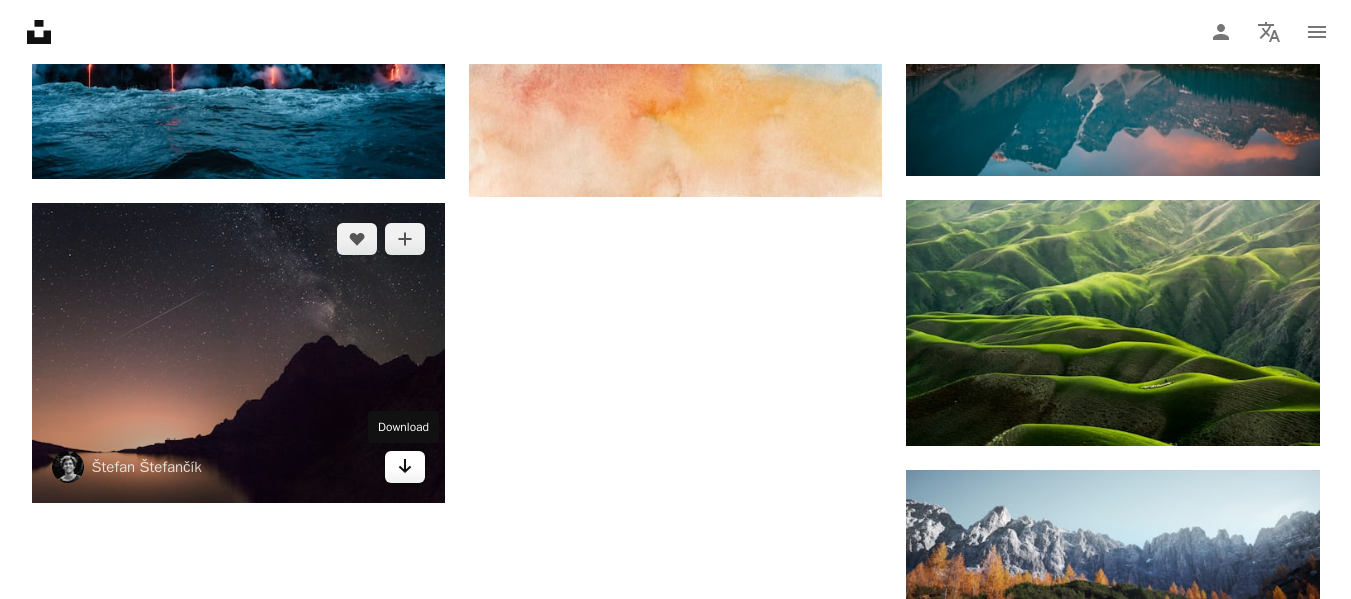 click on "Arrow pointing down" 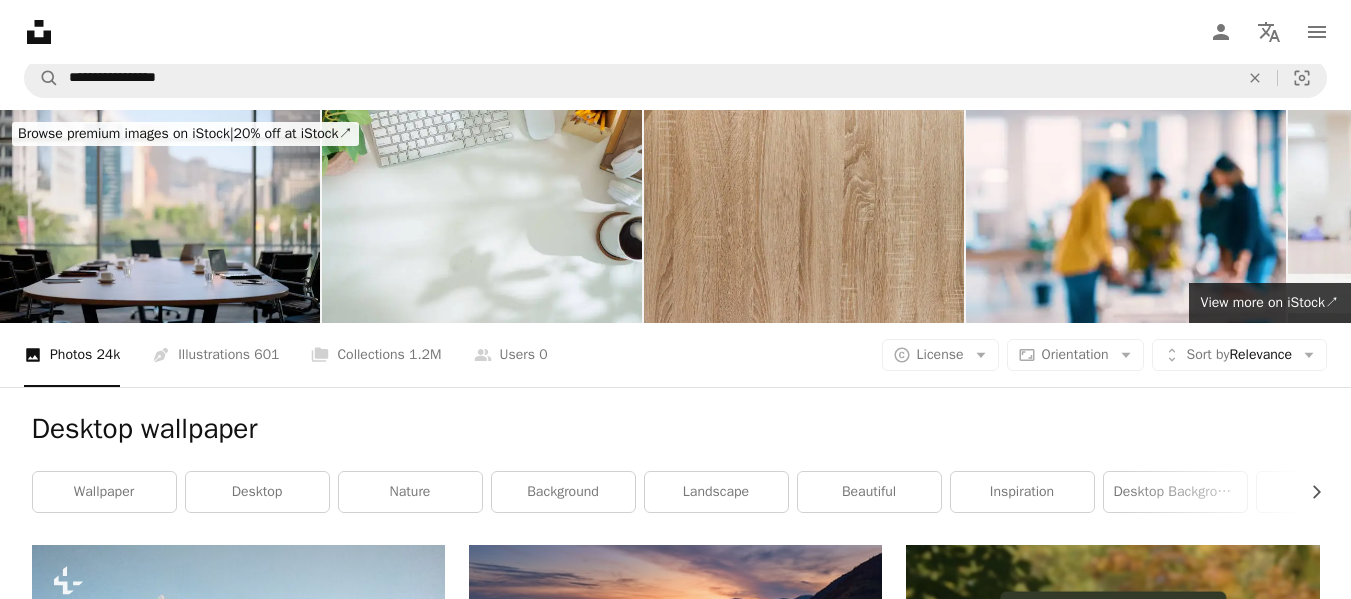 scroll, scrollTop: 0, scrollLeft: 0, axis: both 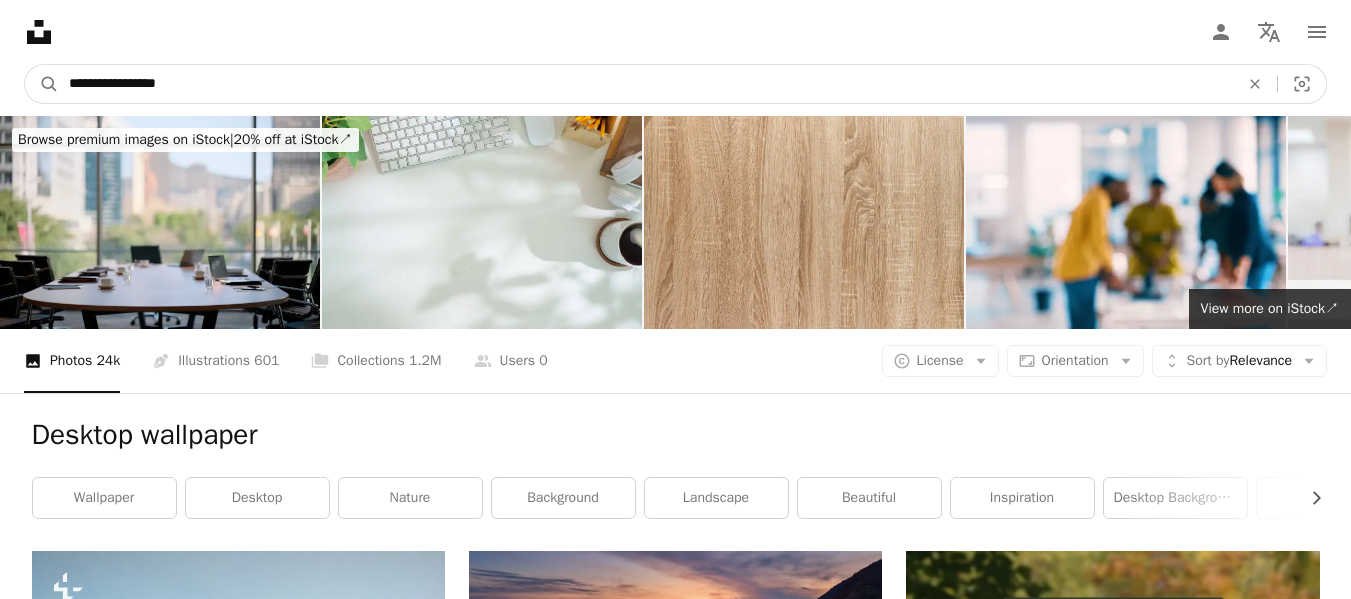click on "**********" at bounding box center (646, 84) 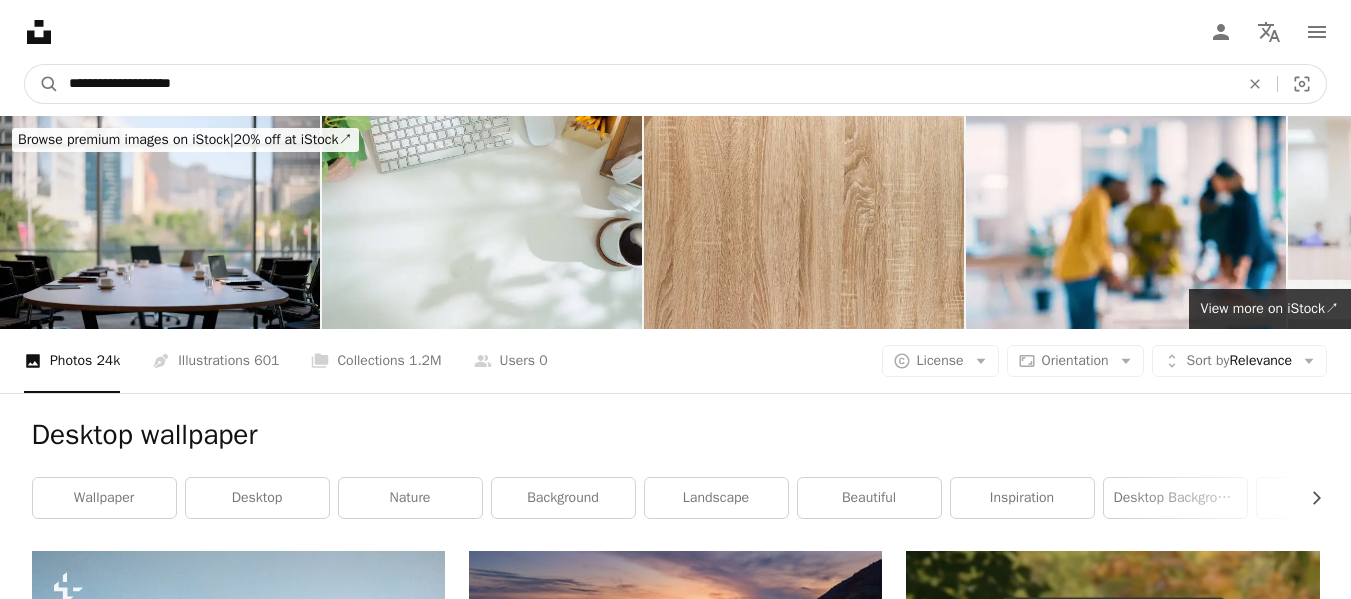 type on "**********" 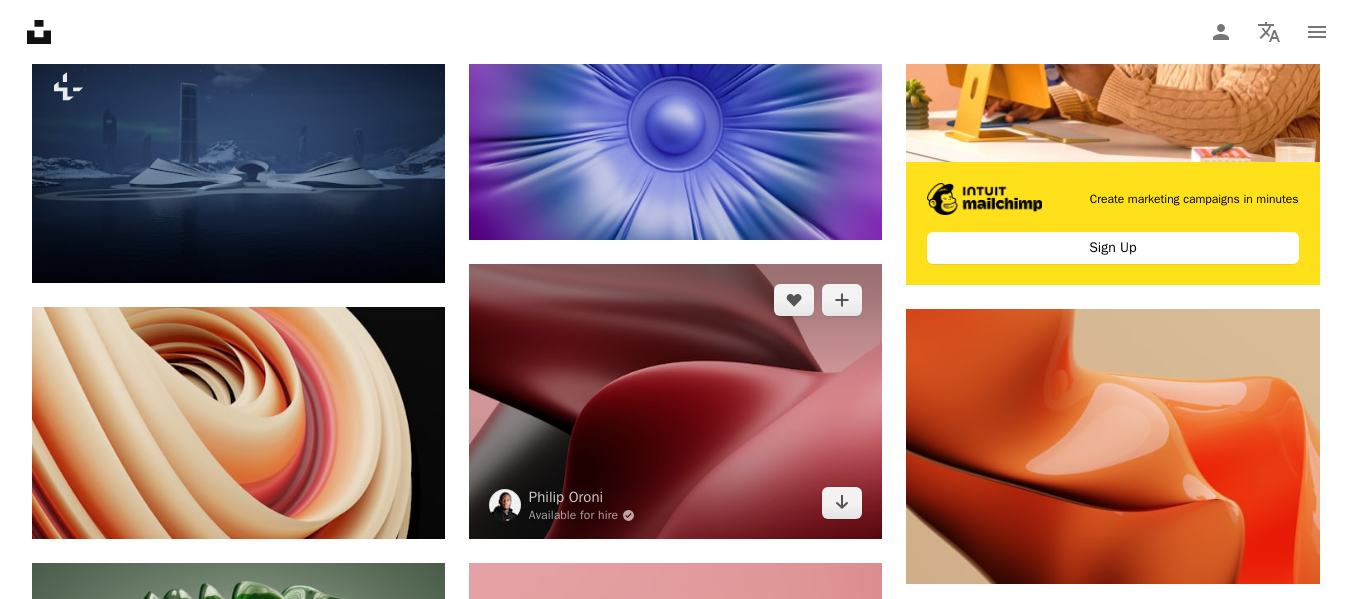 scroll, scrollTop: 900, scrollLeft: 0, axis: vertical 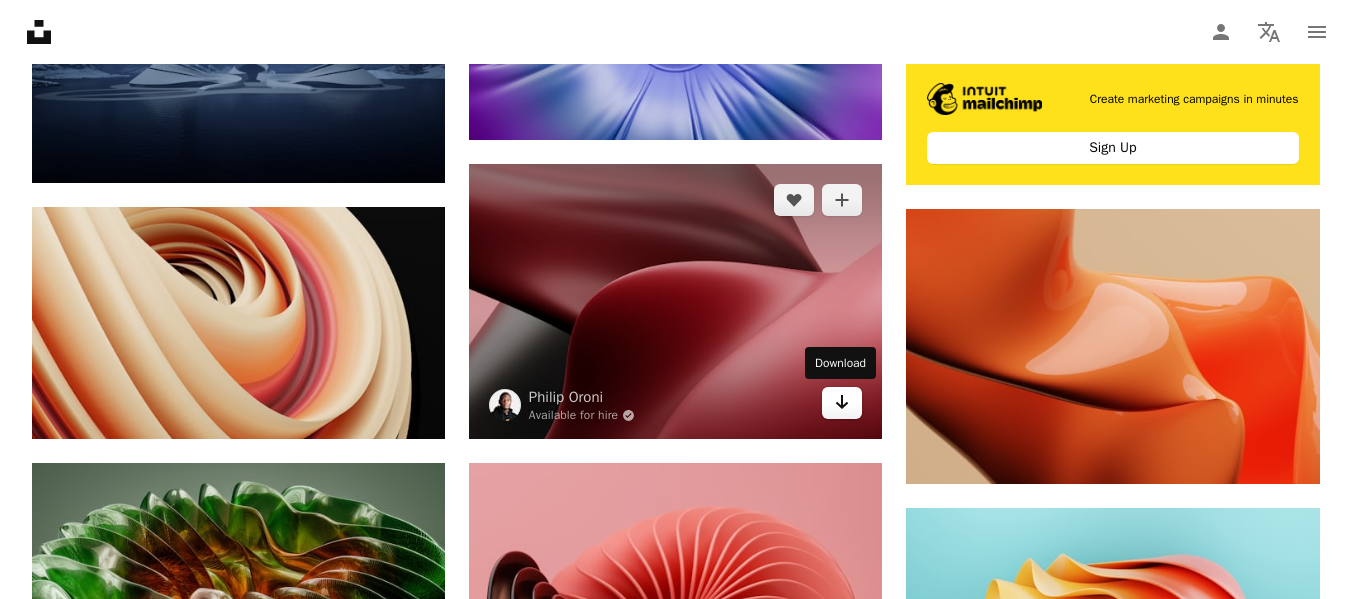 click on "Arrow pointing down" 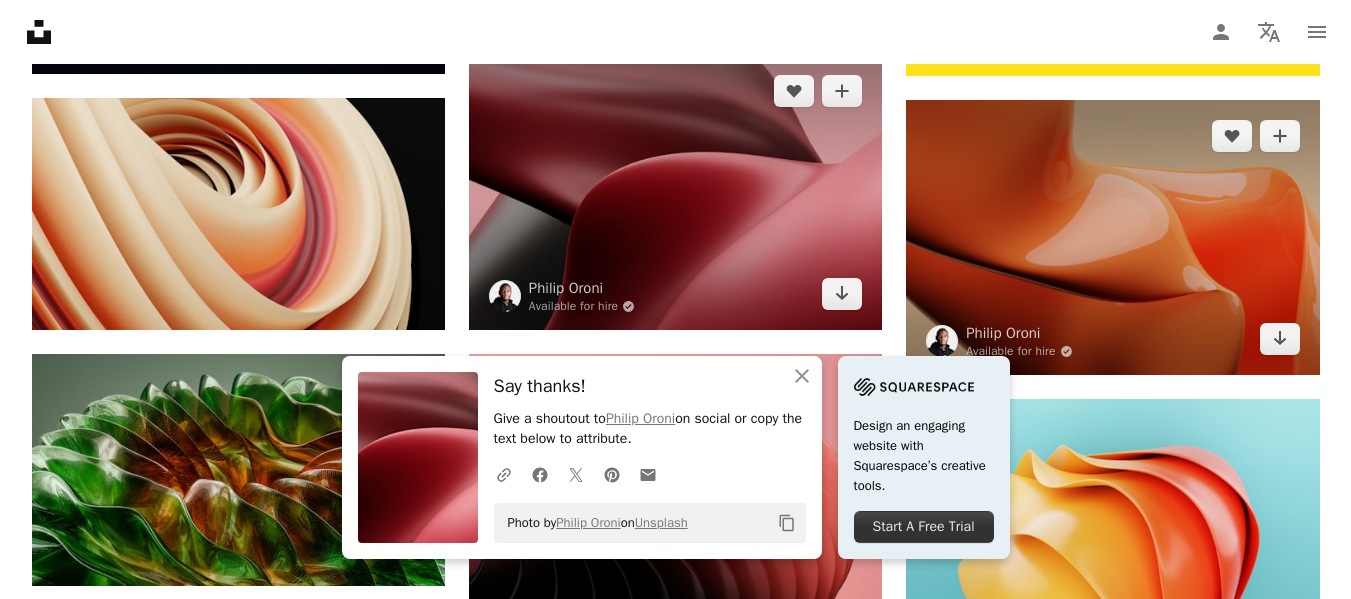 scroll, scrollTop: 1100, scrollLeft: 0, axis: vertical 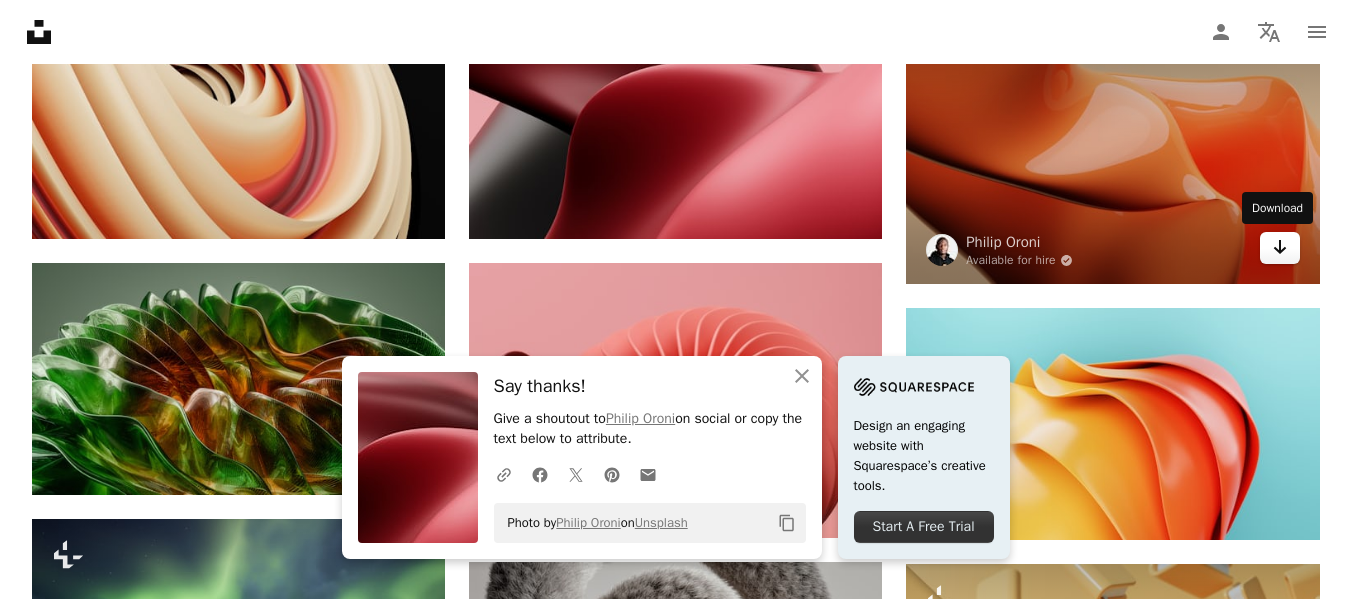 click on "Arrow pointing down" 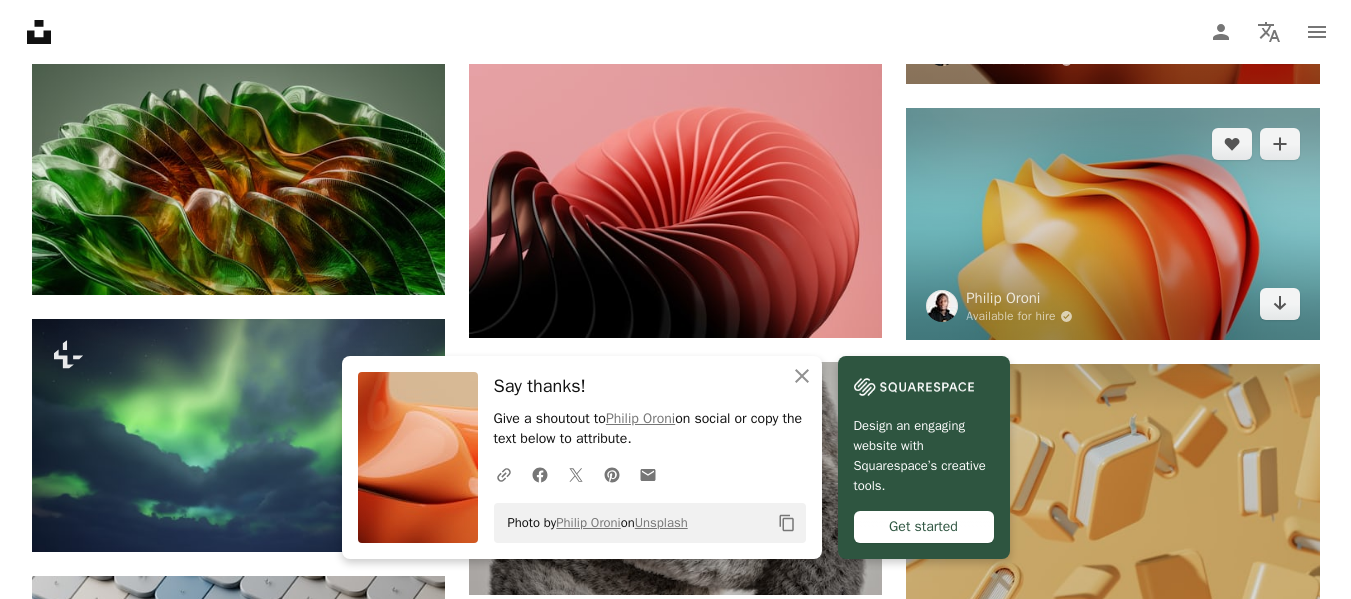 scroll, scrollTop: 1400, scrollLeft: 0, axis: vertical 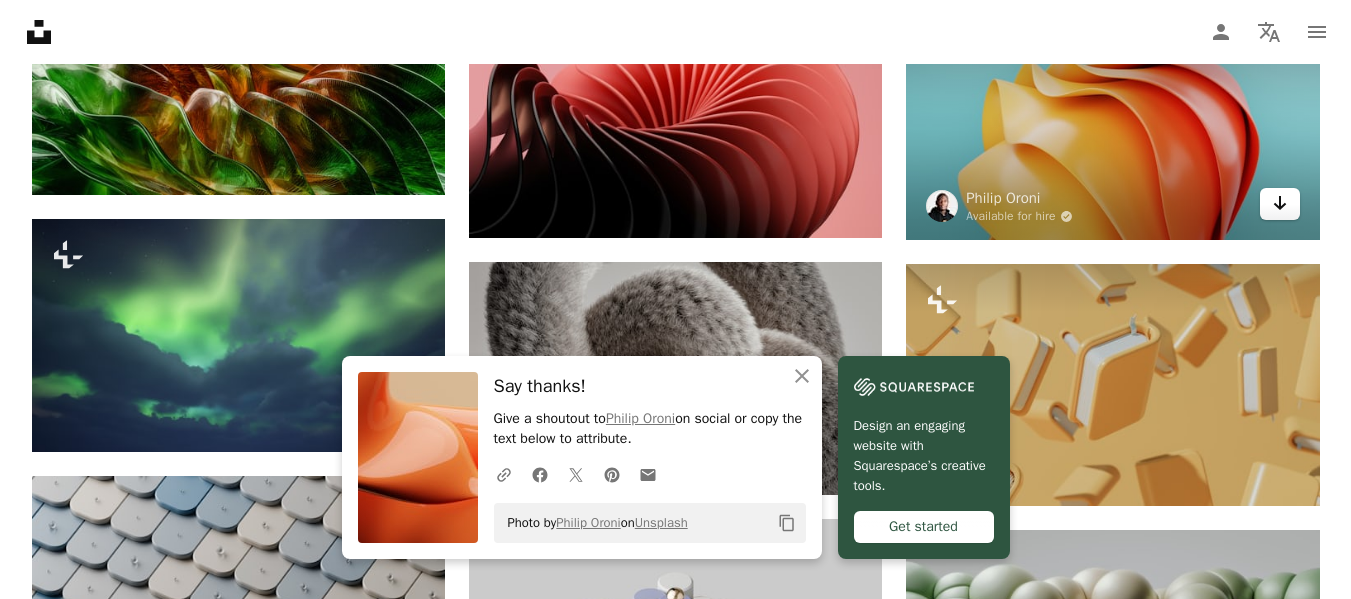 click on "Arrow pointing down" 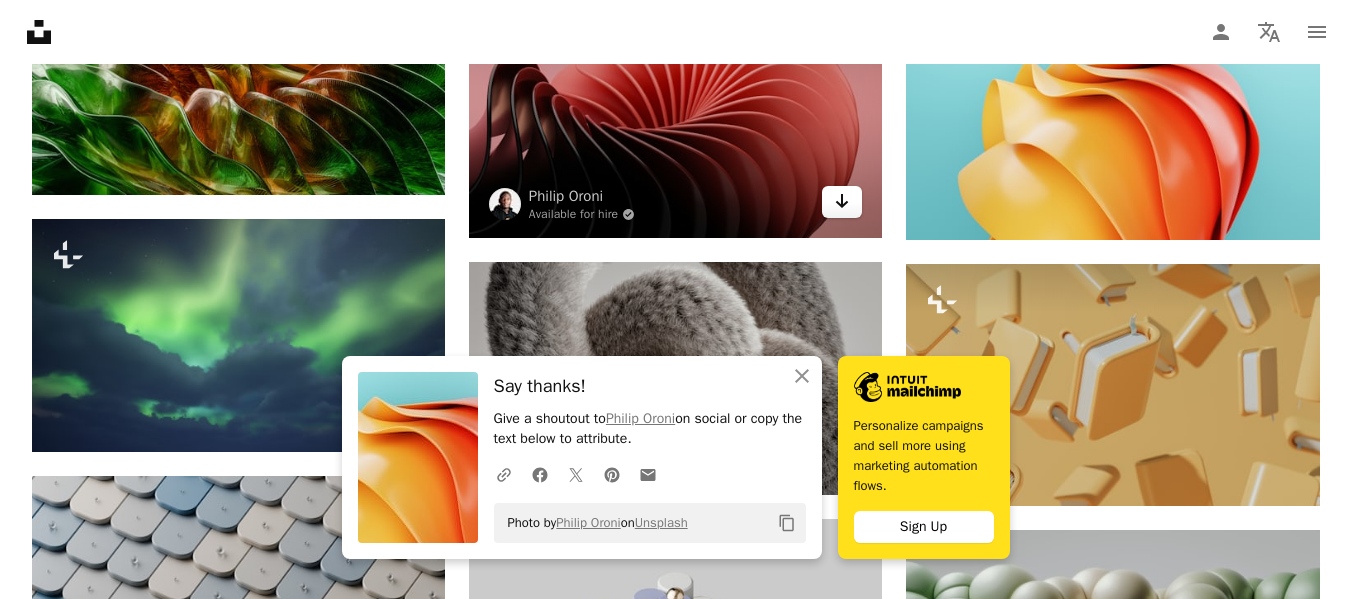 click on "Arrow pointing down" 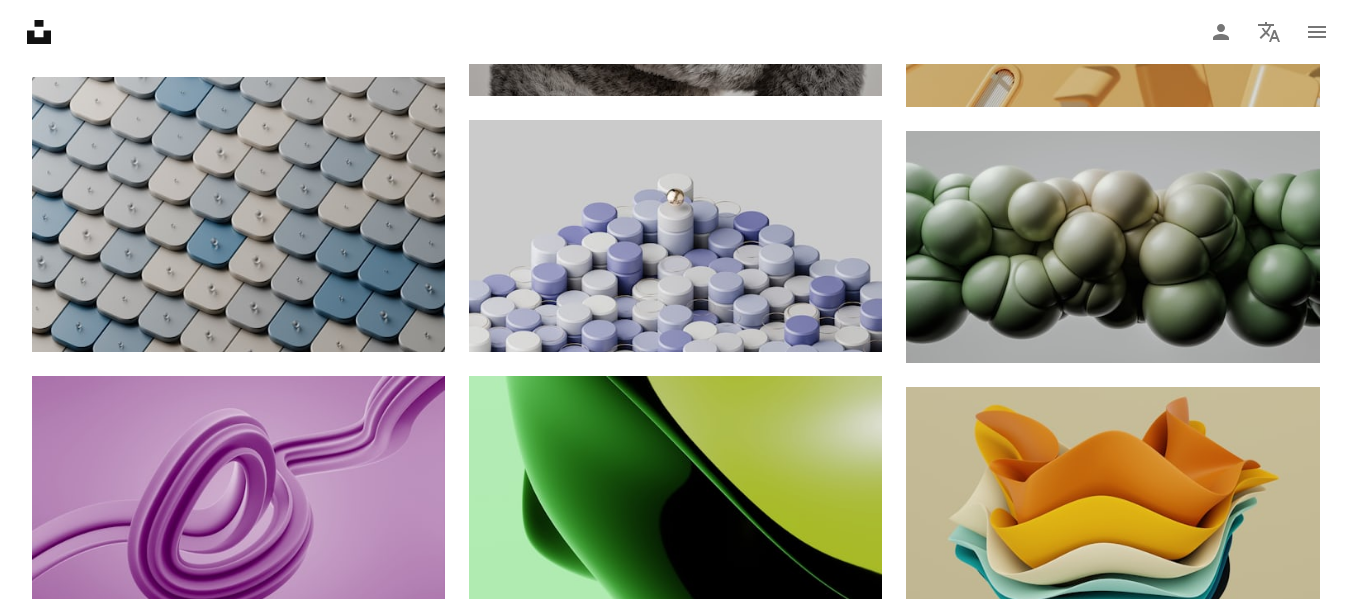 scroll, scrollTop: 2000, scrollLeft: 0, axis: vertical 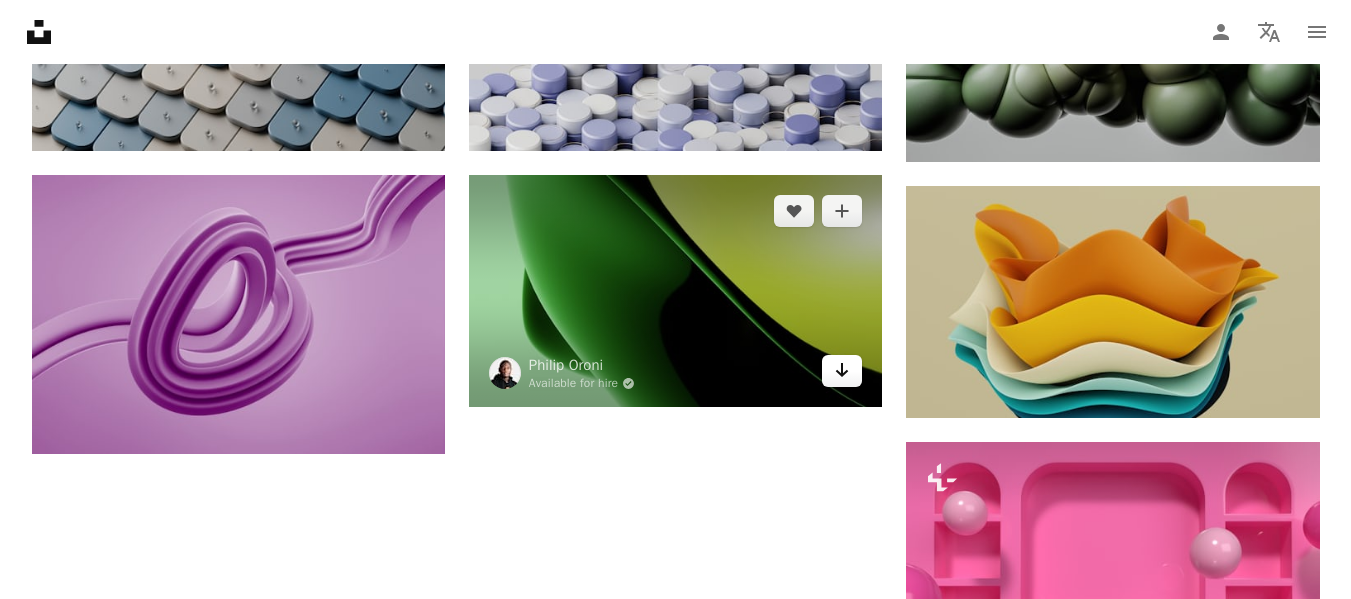 click on "Arrow pointing down" 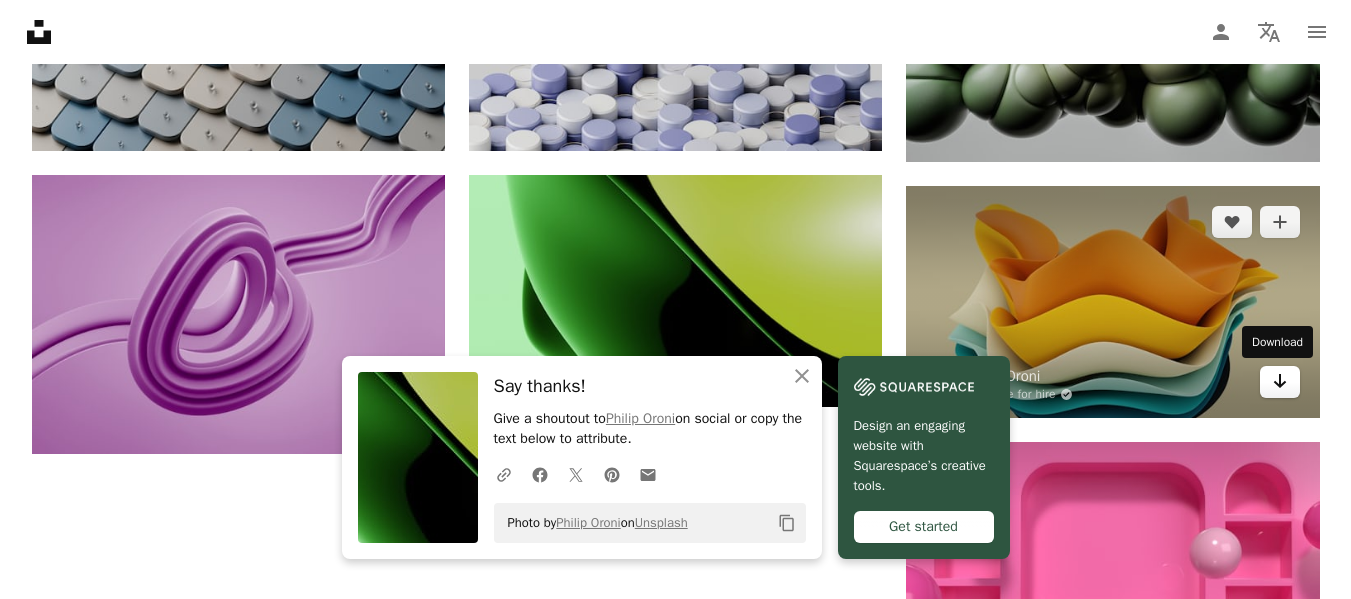 click on "Arrow pointing down" 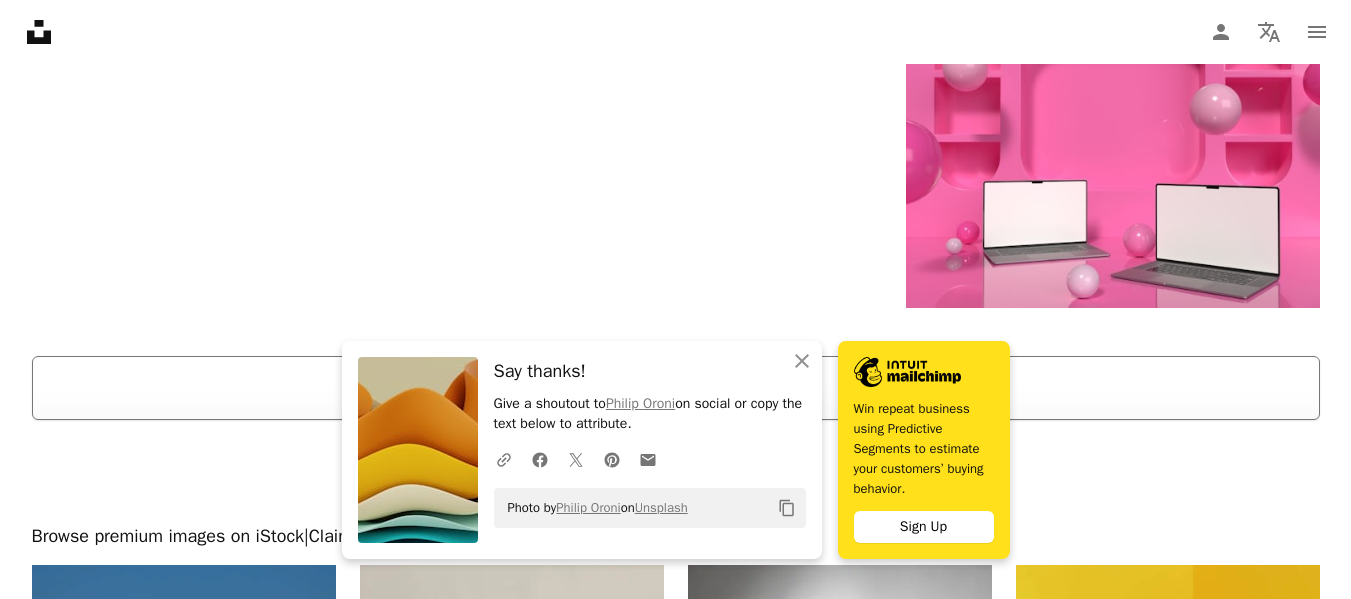 scroll, scrollTop: 2600, scrollLeft: 0, axis: vertical 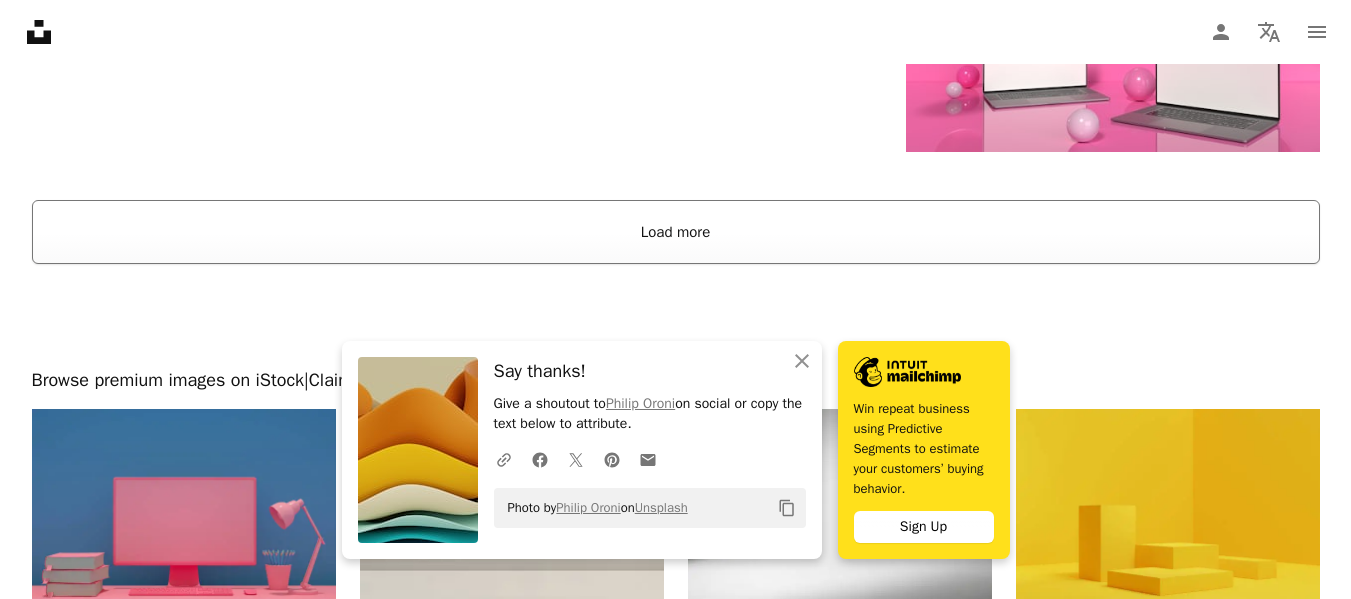 click on "Load more" at bounding box center (676, 232) 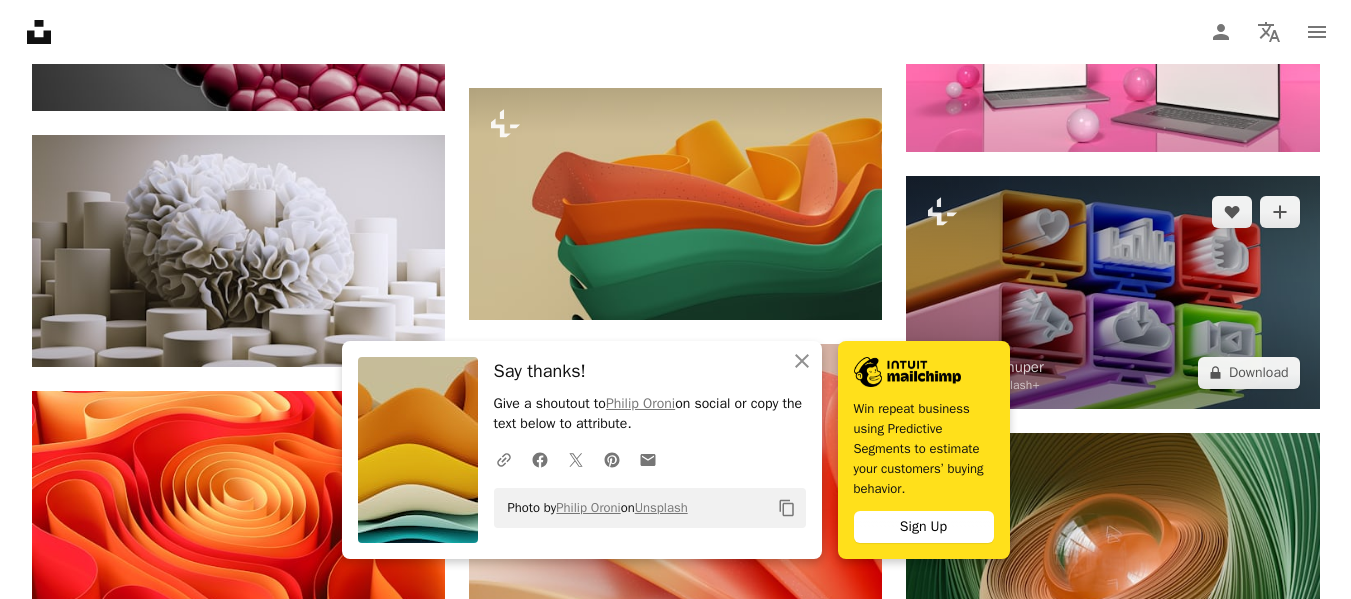 scroll, scrollTop: 2800, scrollLeft: 0, axis: vertical 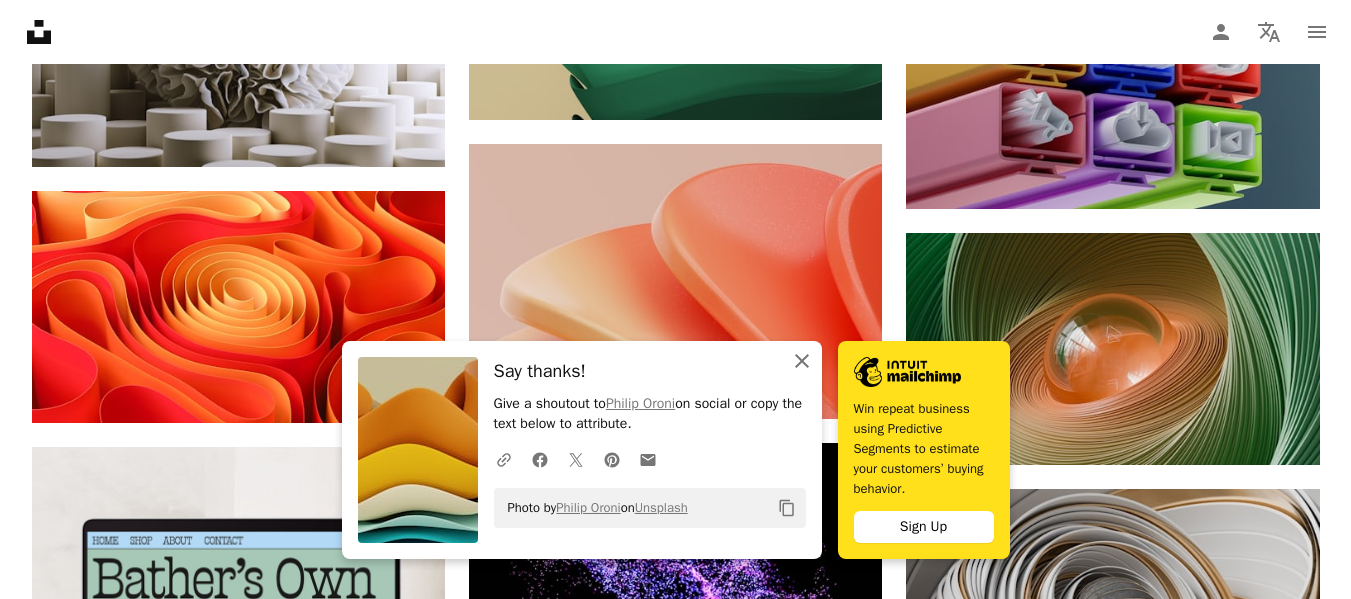 click on "An X shape" 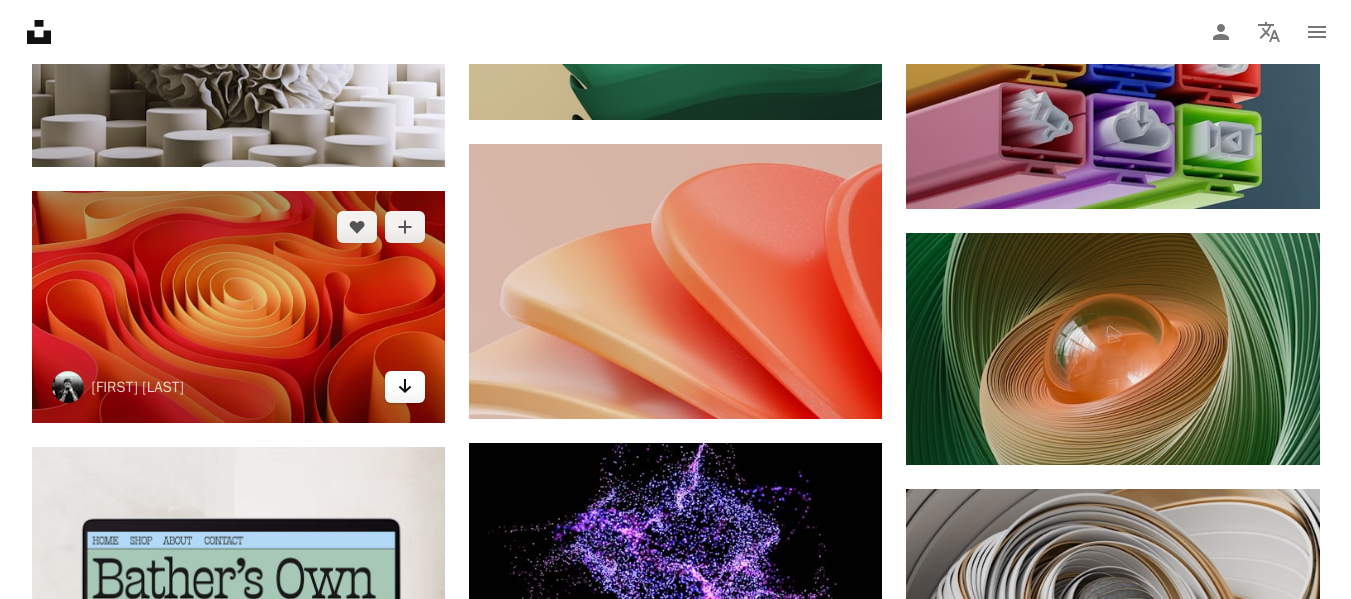 click on "Arrow pointing down" 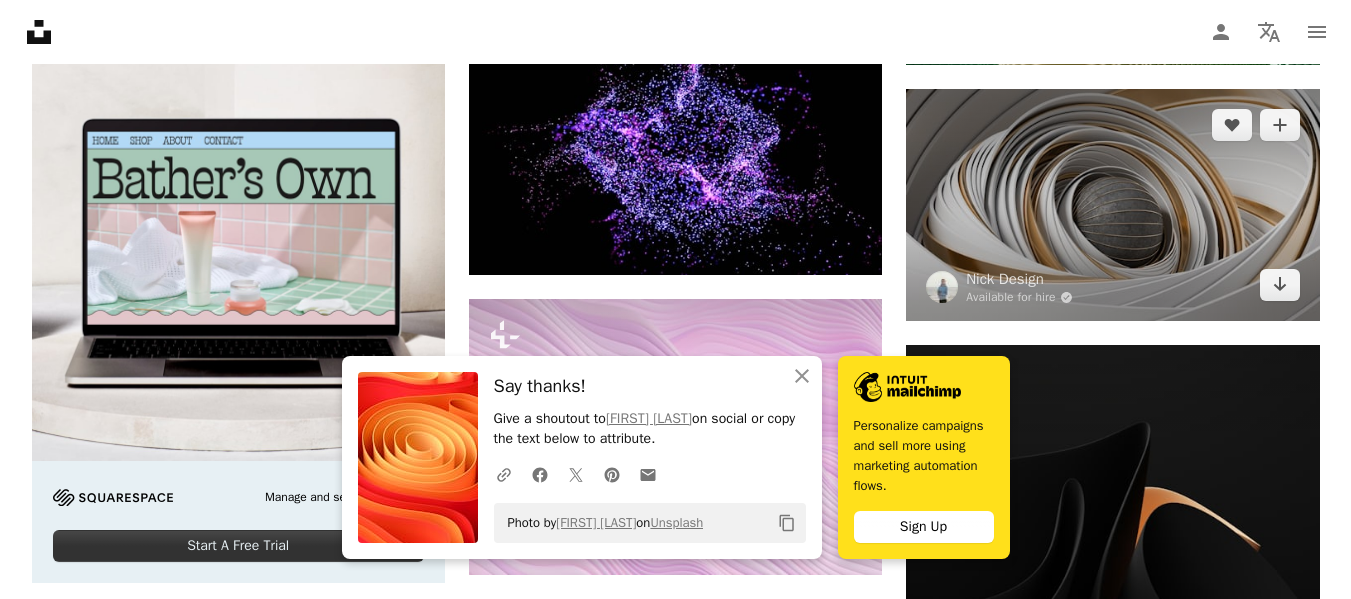 scroll, scrollTop: 3300, scrollLeft: 0, axis: vertical 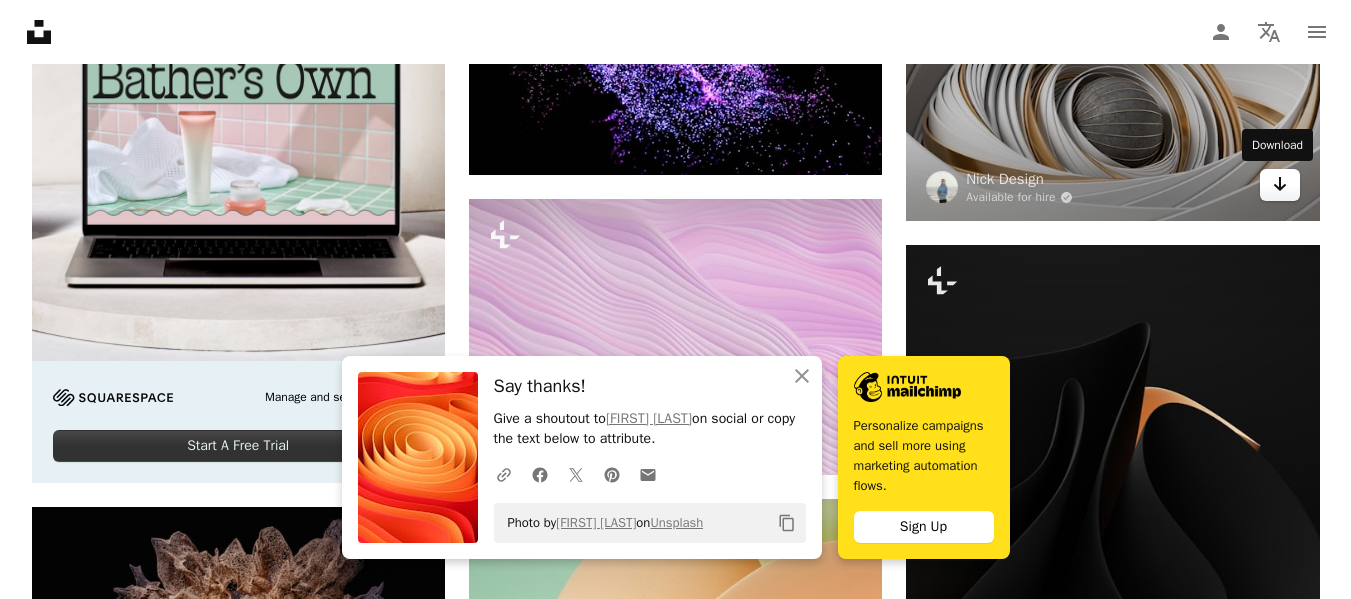 click 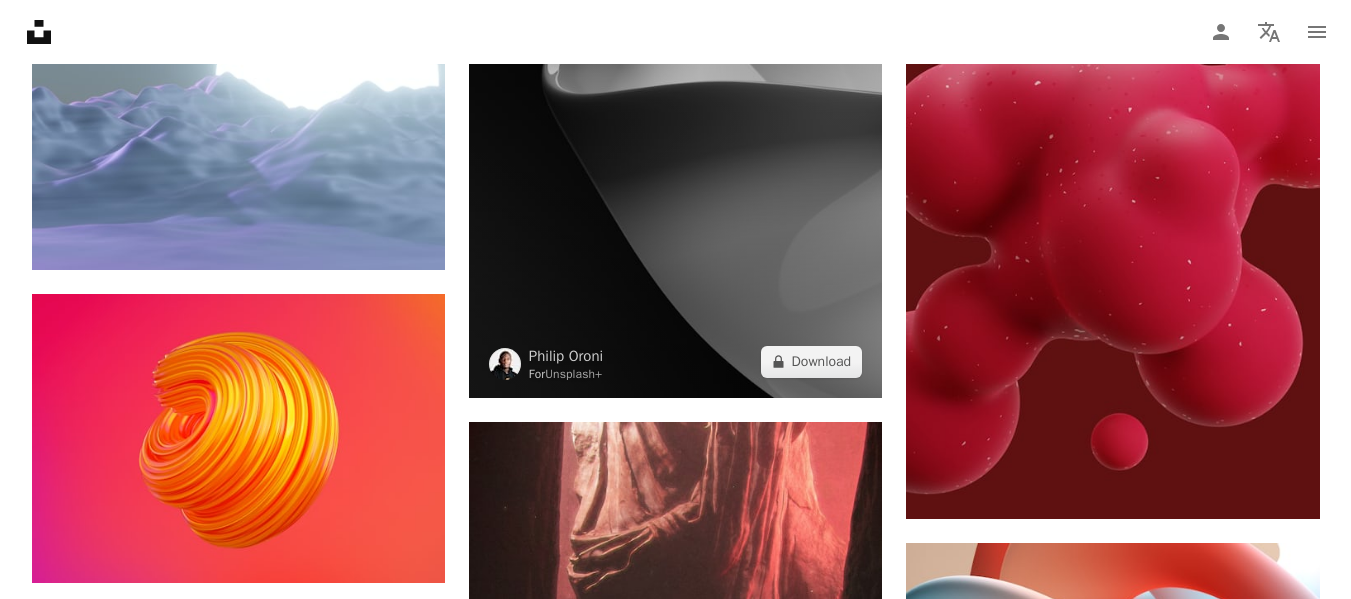 scroll, scrollTop: 5000, scrollLeft: 0, axis: vertical 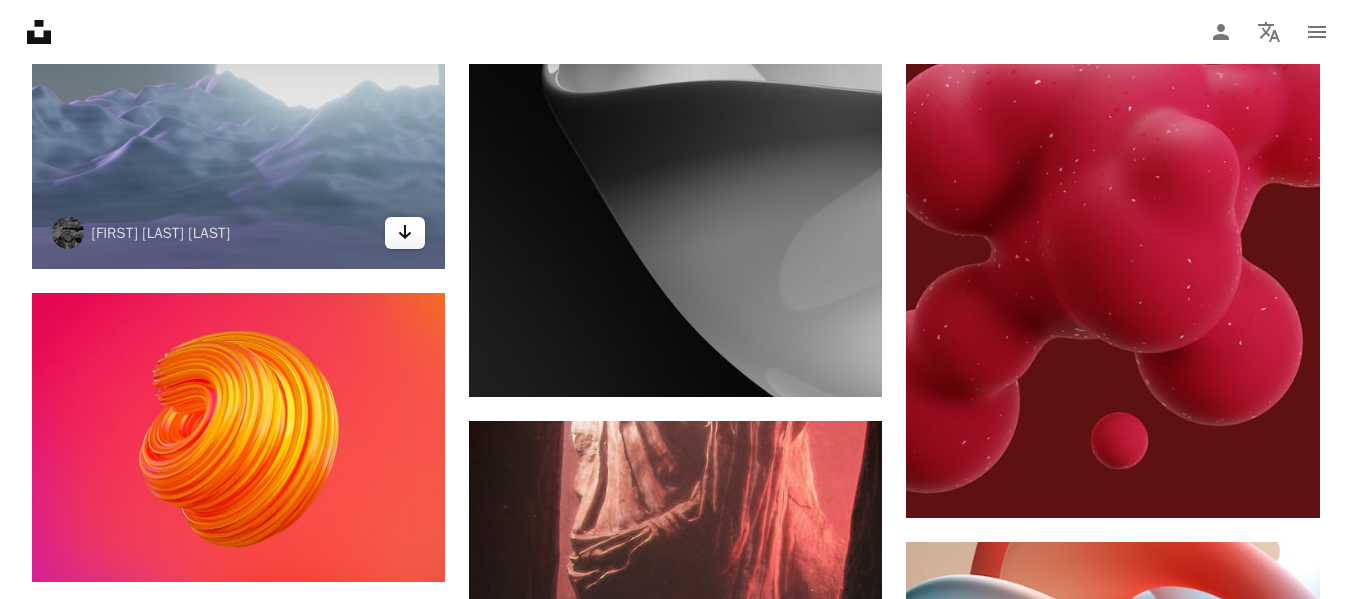 click on "Arrow pointing down" 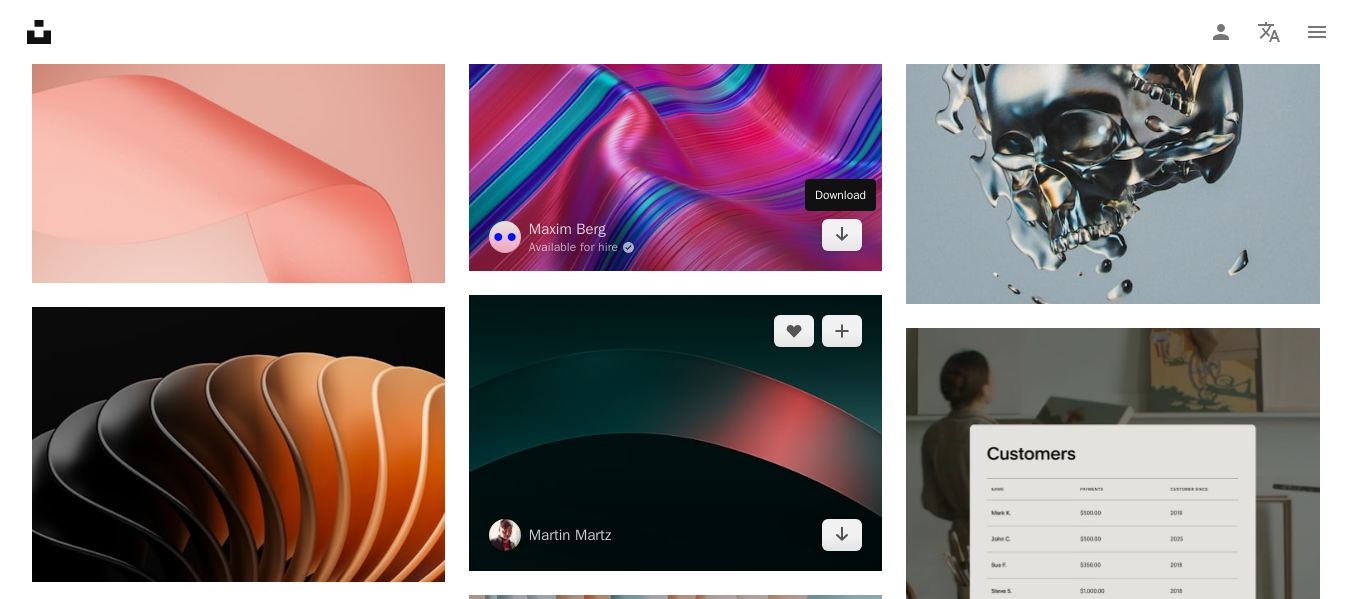 scroll, scrollTop: 6700, scrollLeft: 0, axis: vertical 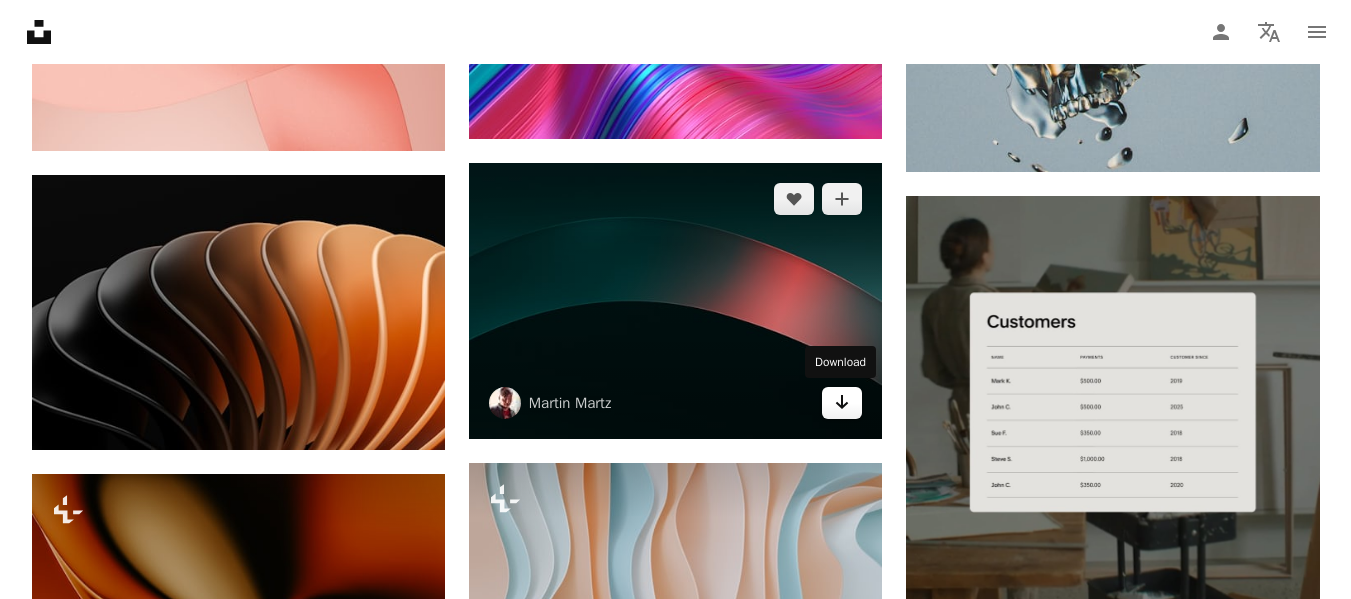 click on "Arrow pointing down" 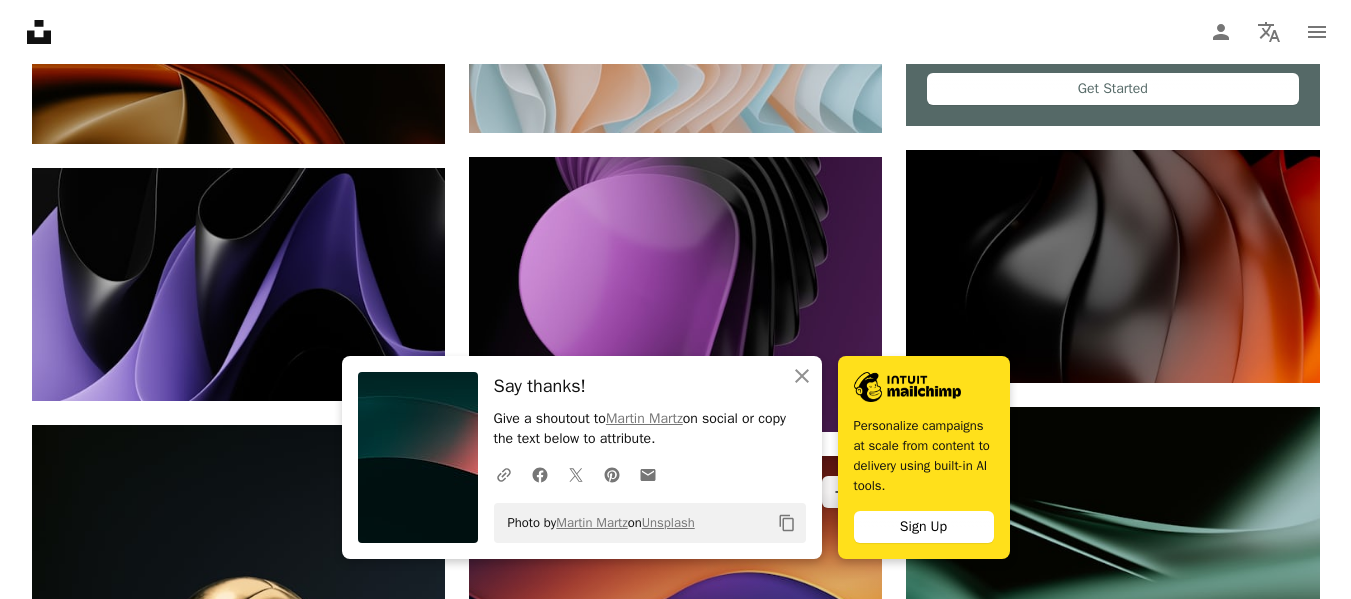 scroll, scrollTop: 7600, scrollLeft: 0, axis: vertical 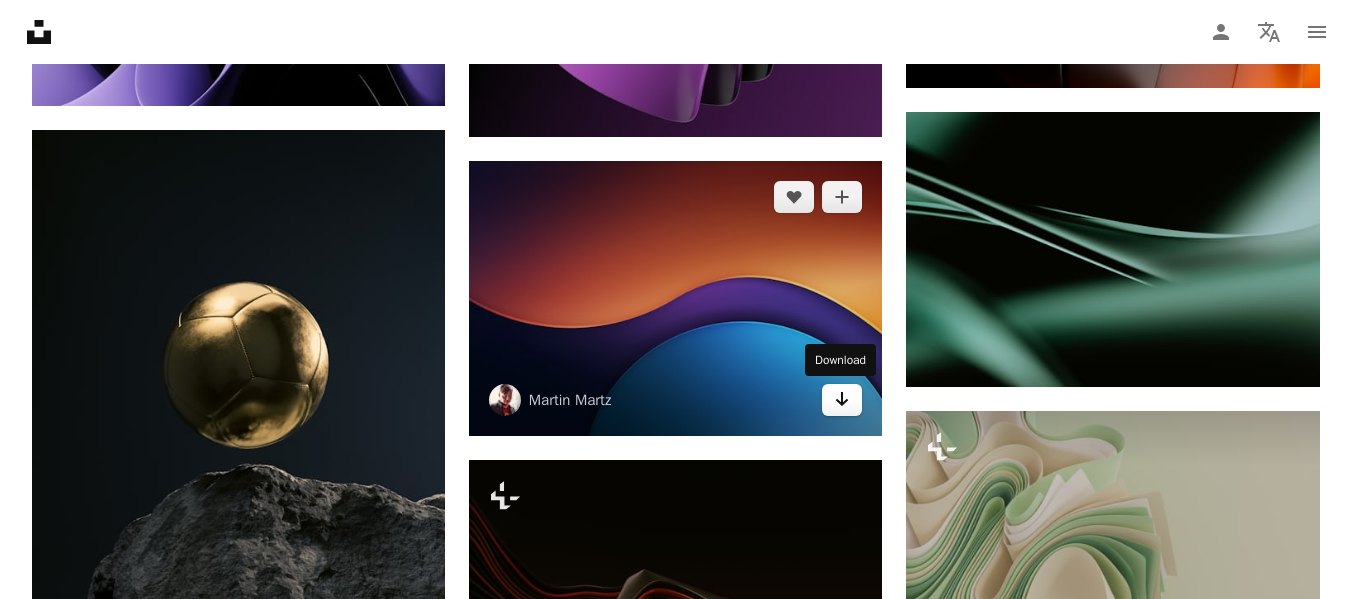 click 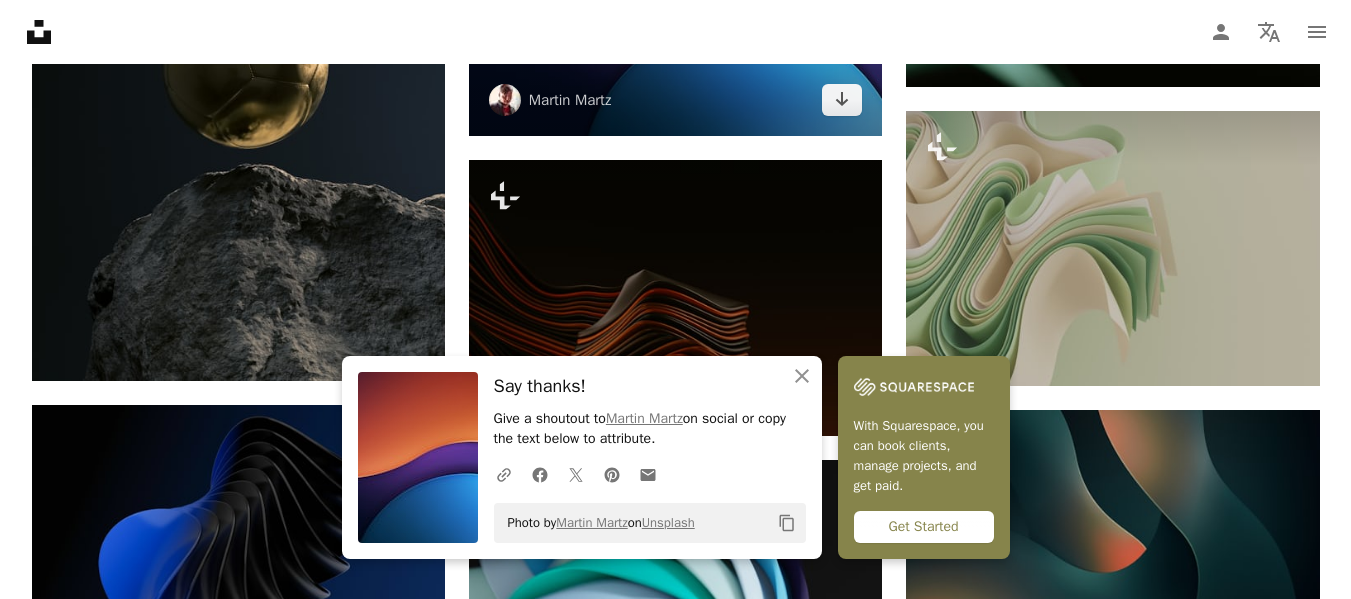 scroll, scrollTop: 8300, scrollLeft: 0, axis: vertical 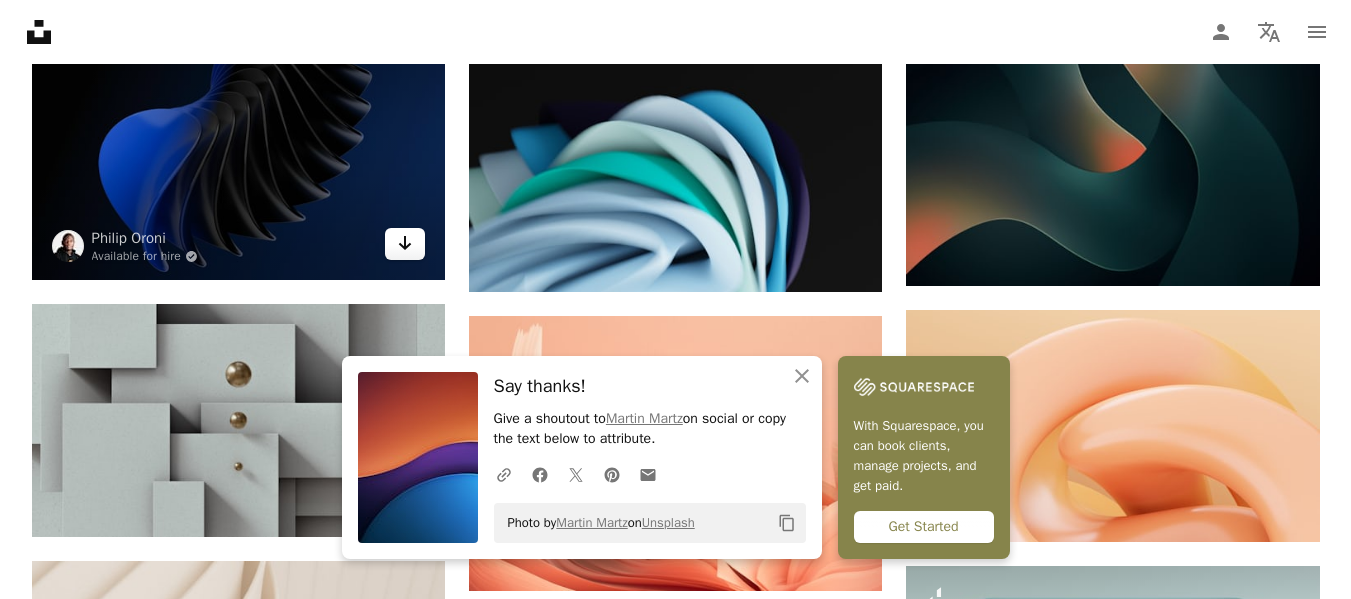 click on "Arrow pointing down" 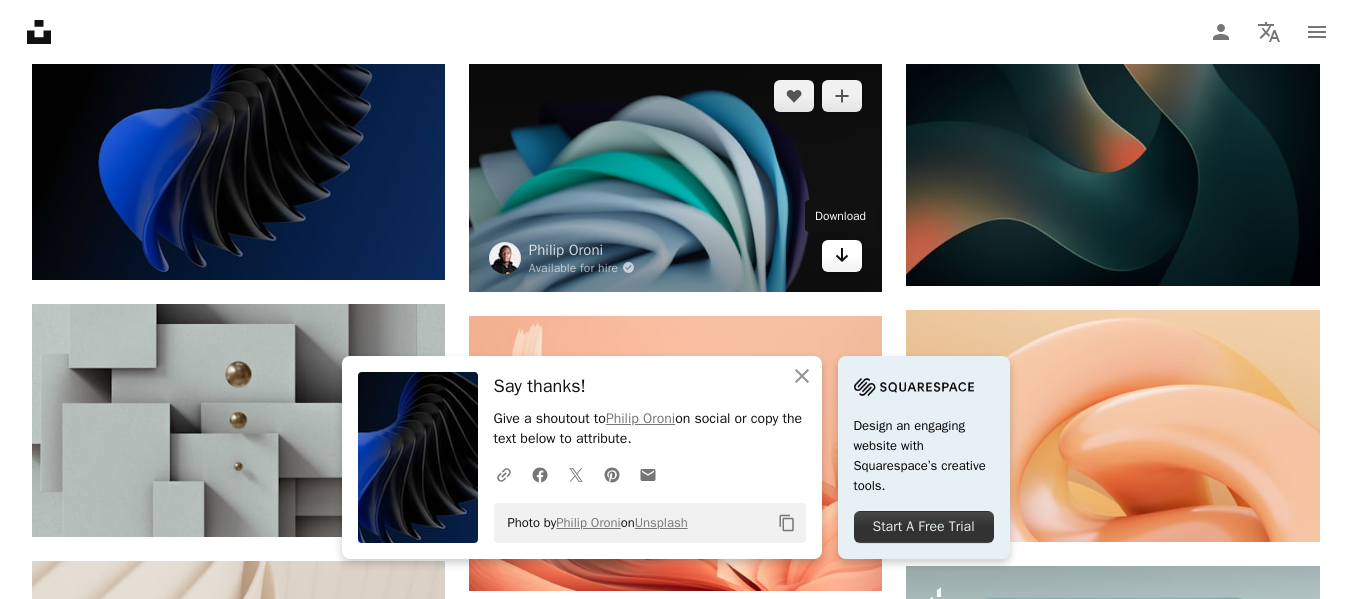 click on "Arrow pointing down" 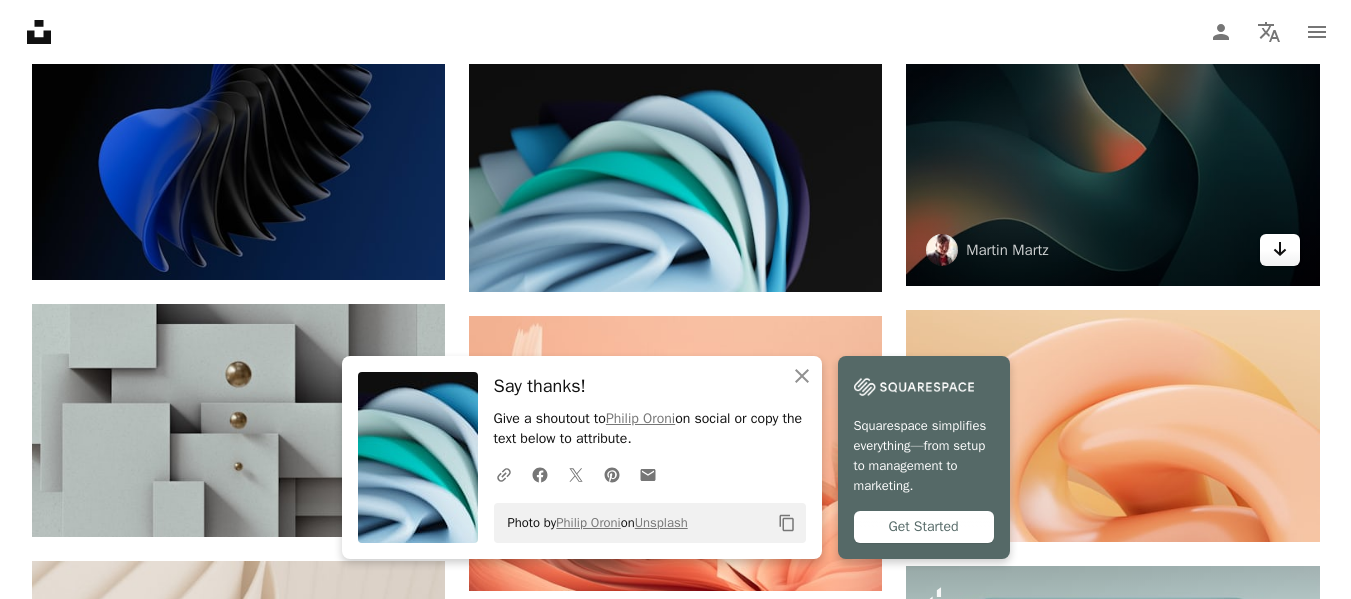 click on "A heart A plus sign [FIRST] [LAST] Arrow pointing down" at bounding box center [1112, 147] 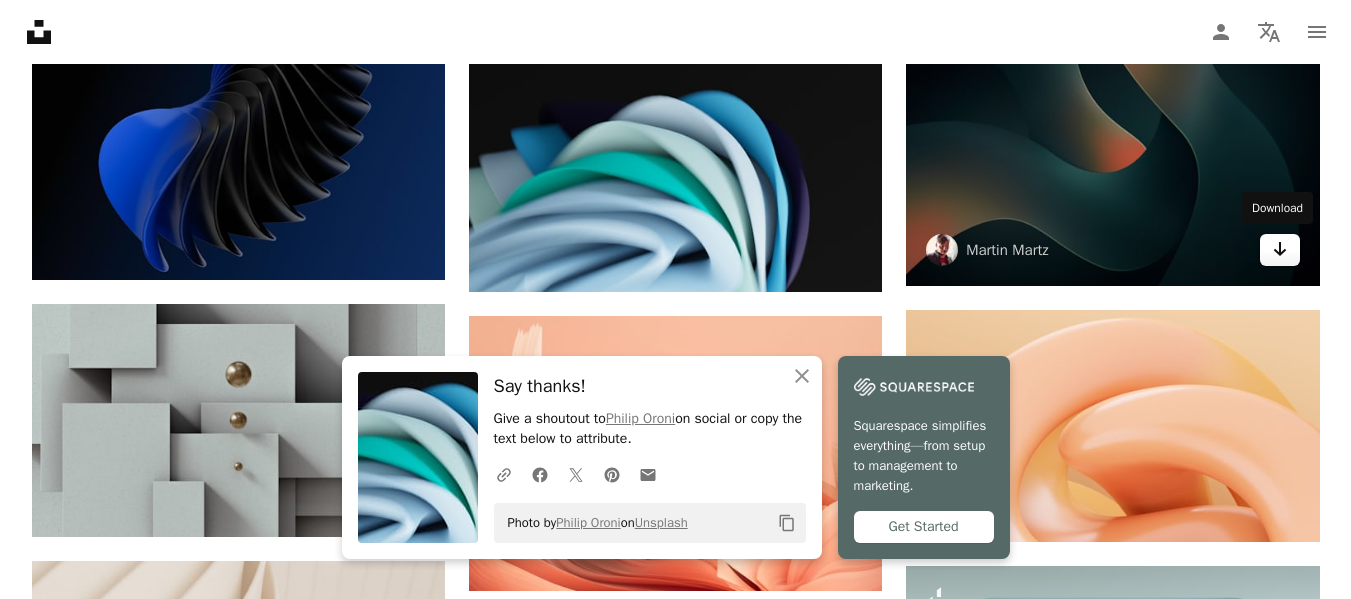 click on "Arrow pointing down" 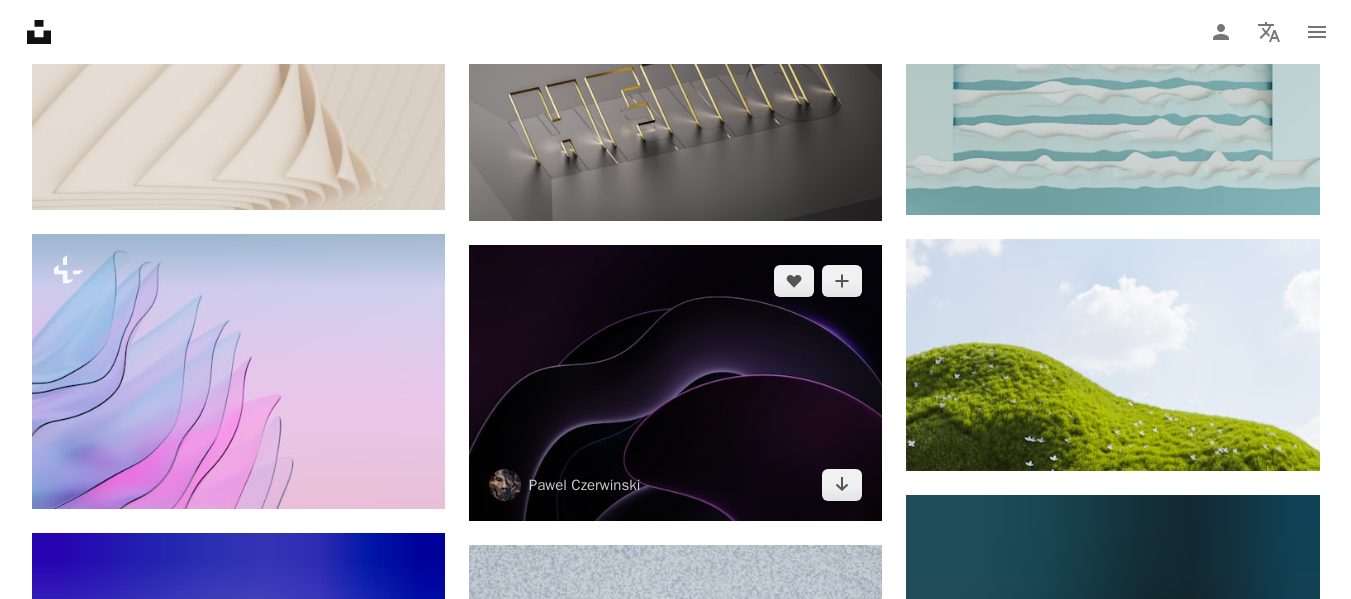 scroll, scrollTop: 9100, scrollLeft: 0, axis: vertical 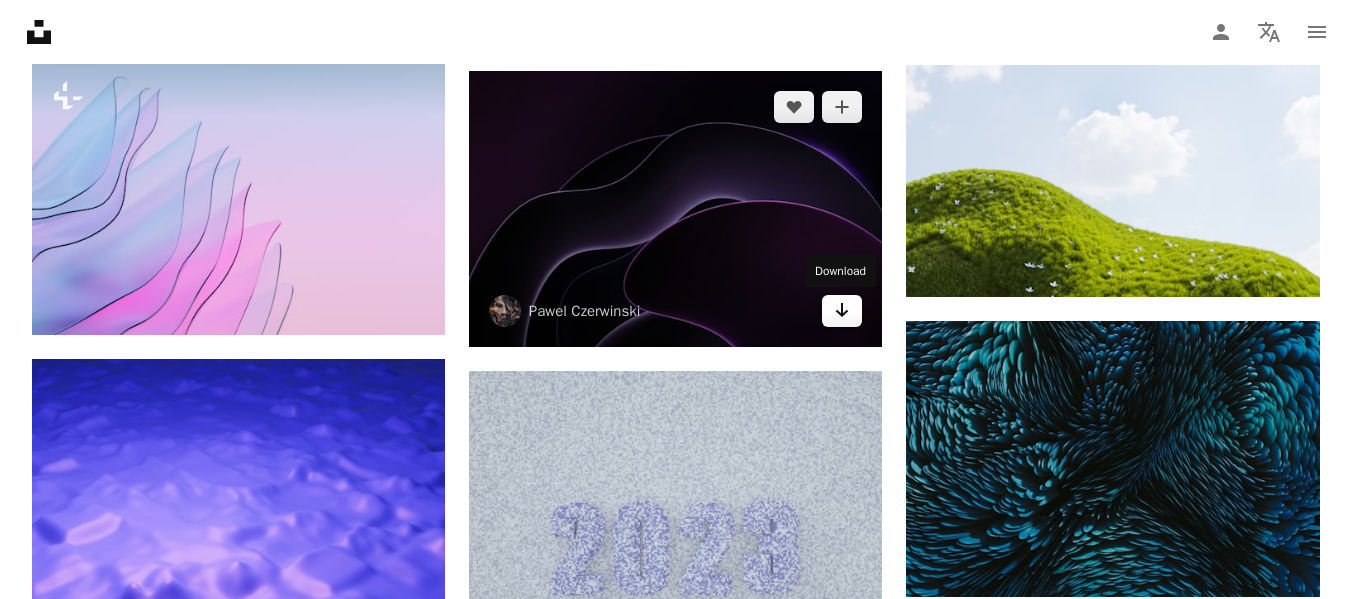 click on "Arrow pointing down" 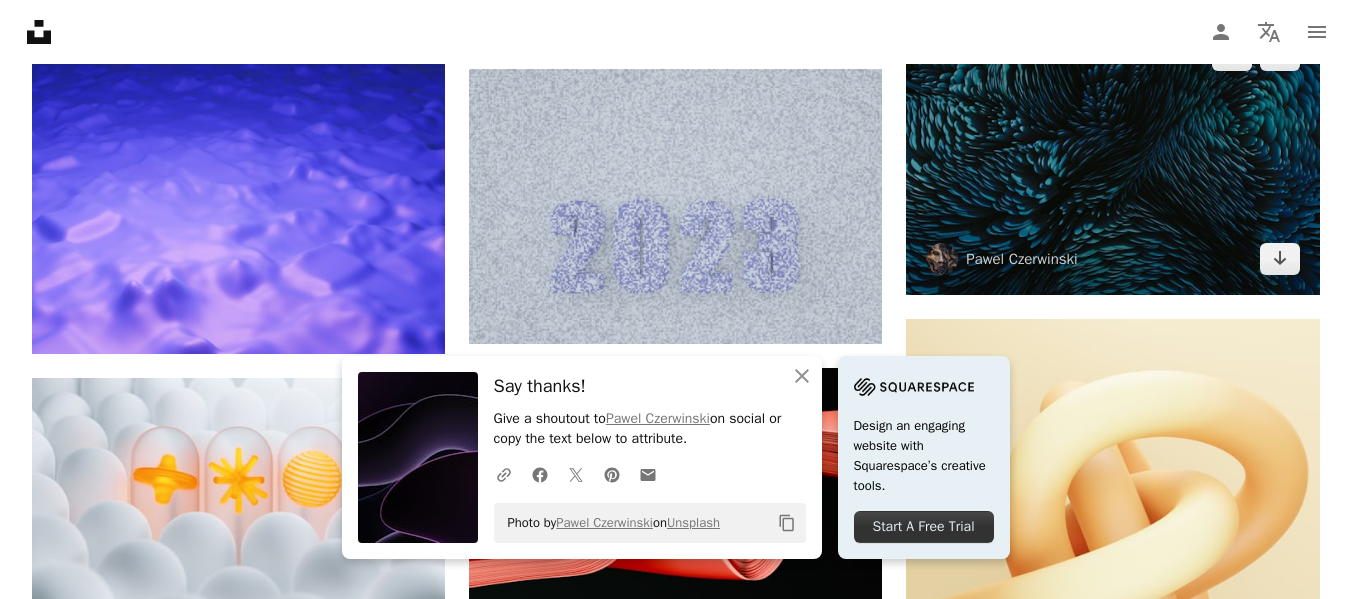 scroll, scrollTop: 9400, scrollLeft: 0, axis: vertical 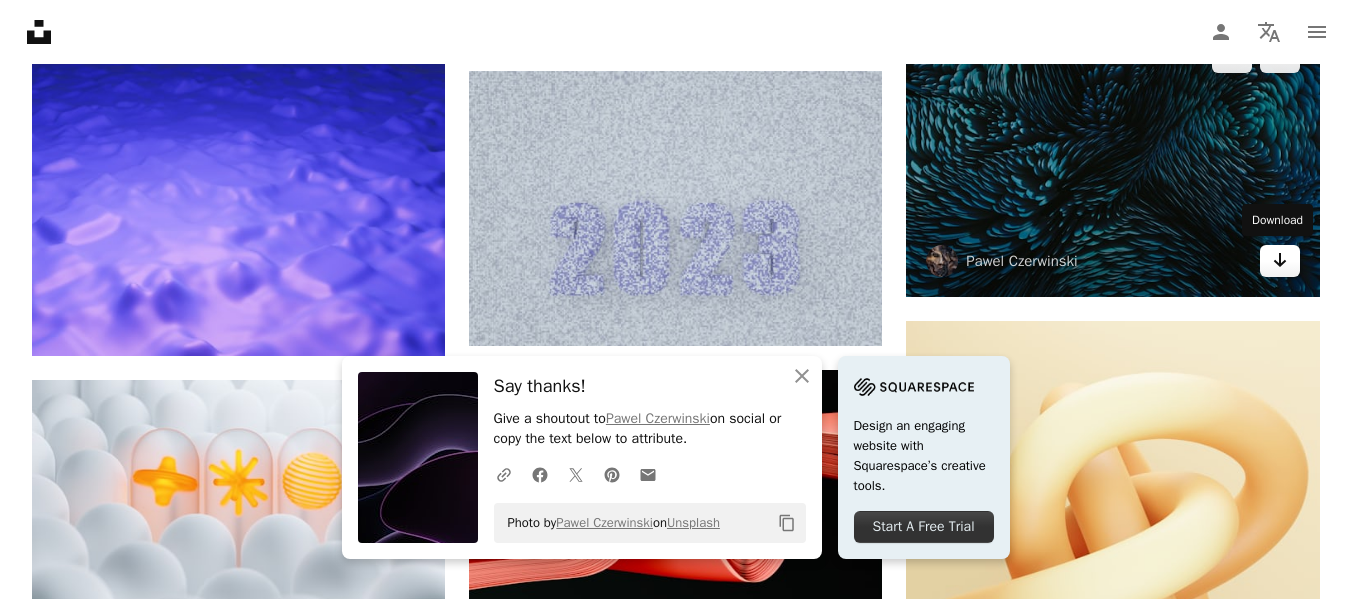 click 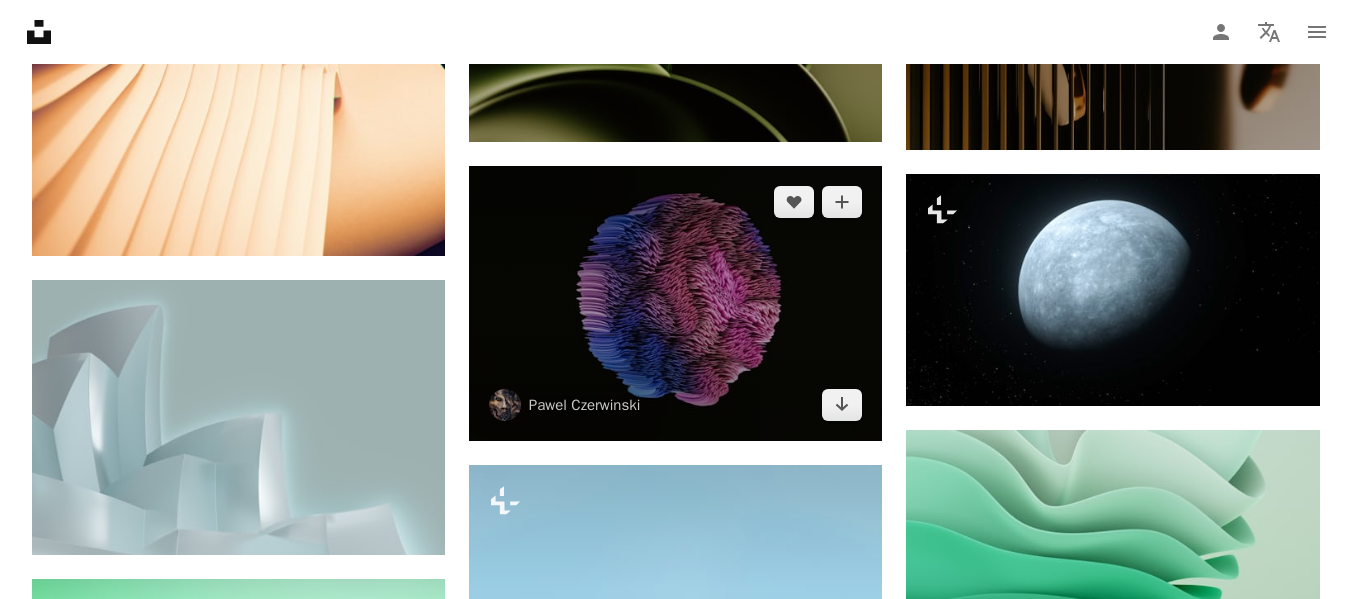 scroll, scrollTop: 10500, scrollLeft: 0, axis: vertical 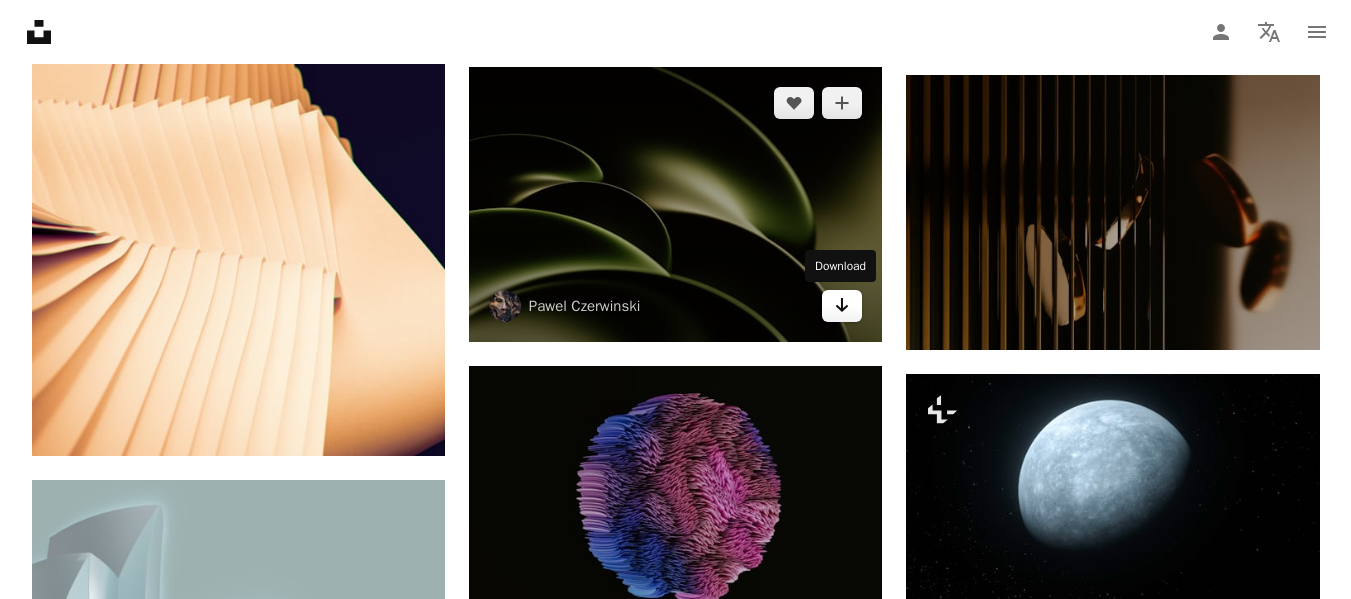 click on "Arrow pointing down" 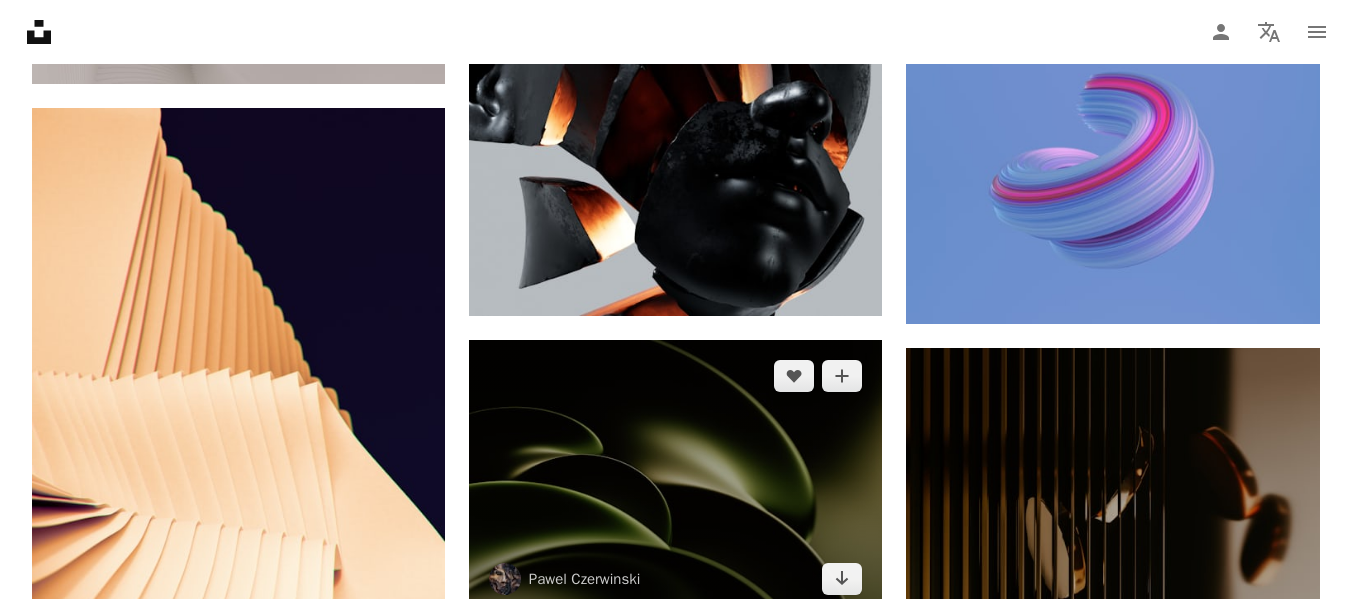 scroll, scrollTop: 8427, scrollLeft: 0, axis: vertical 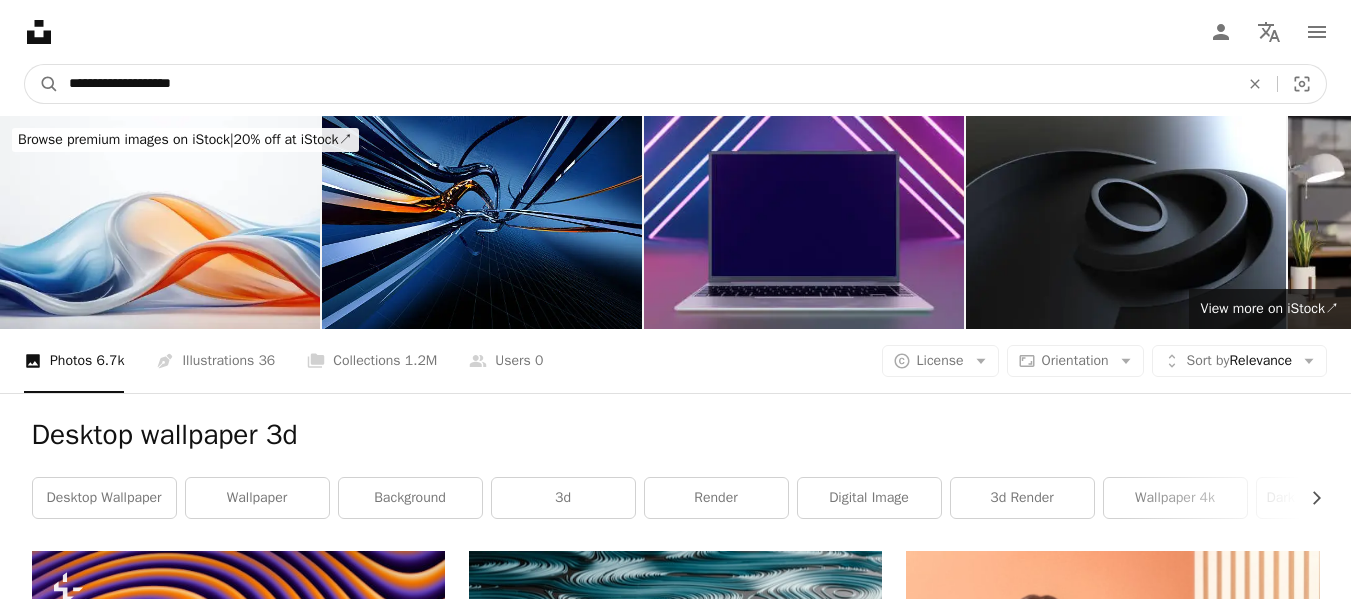 drag, startPoint x: 304, startPoint y: 83, endPoint x: 0, endPoint y: 123, distance: 306.6203 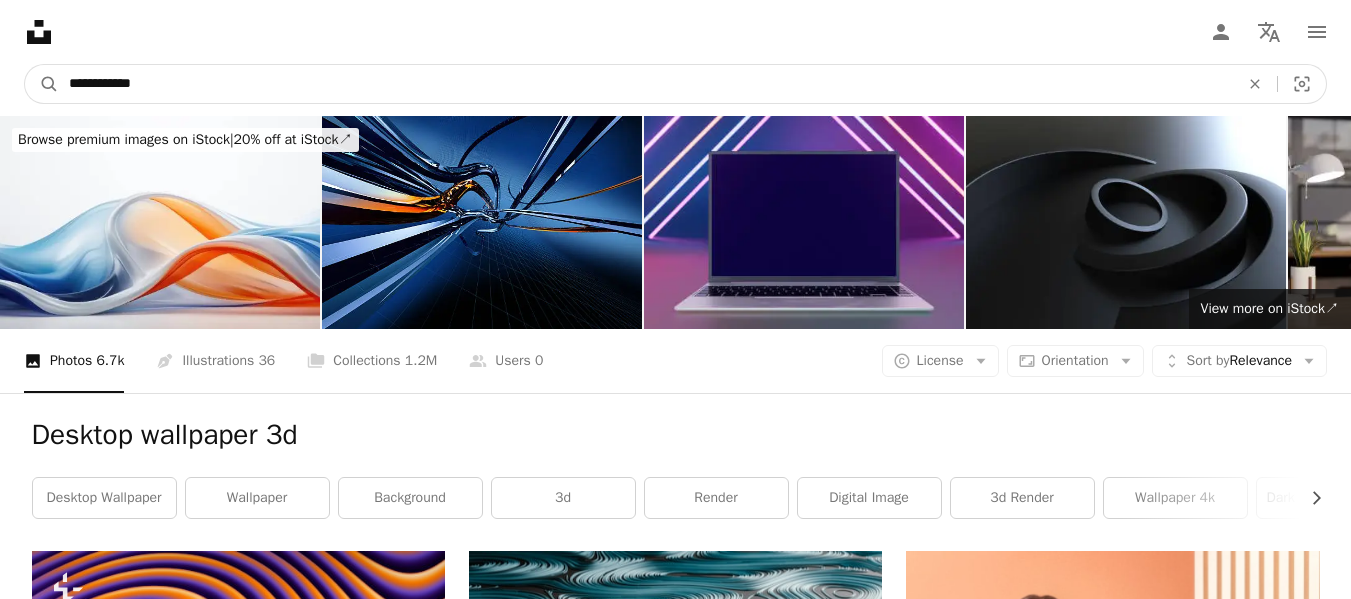 type on "**********" 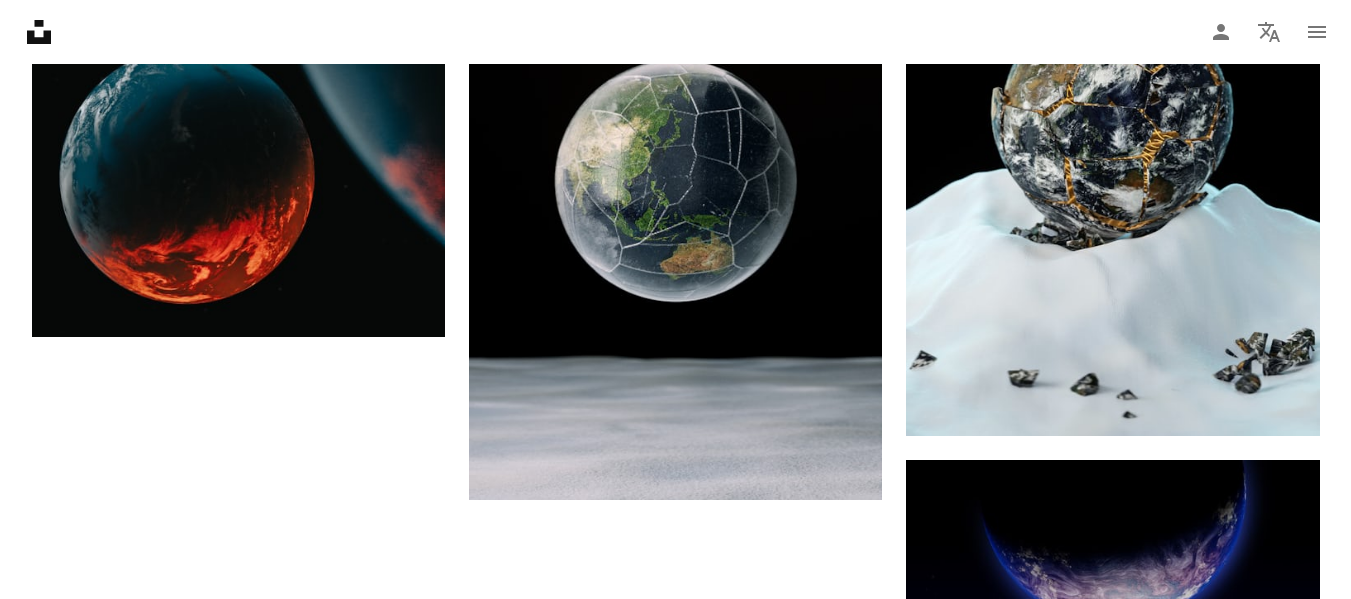 scroll, scrollTop: 3000, scrollLeft: 0, axis: vertical 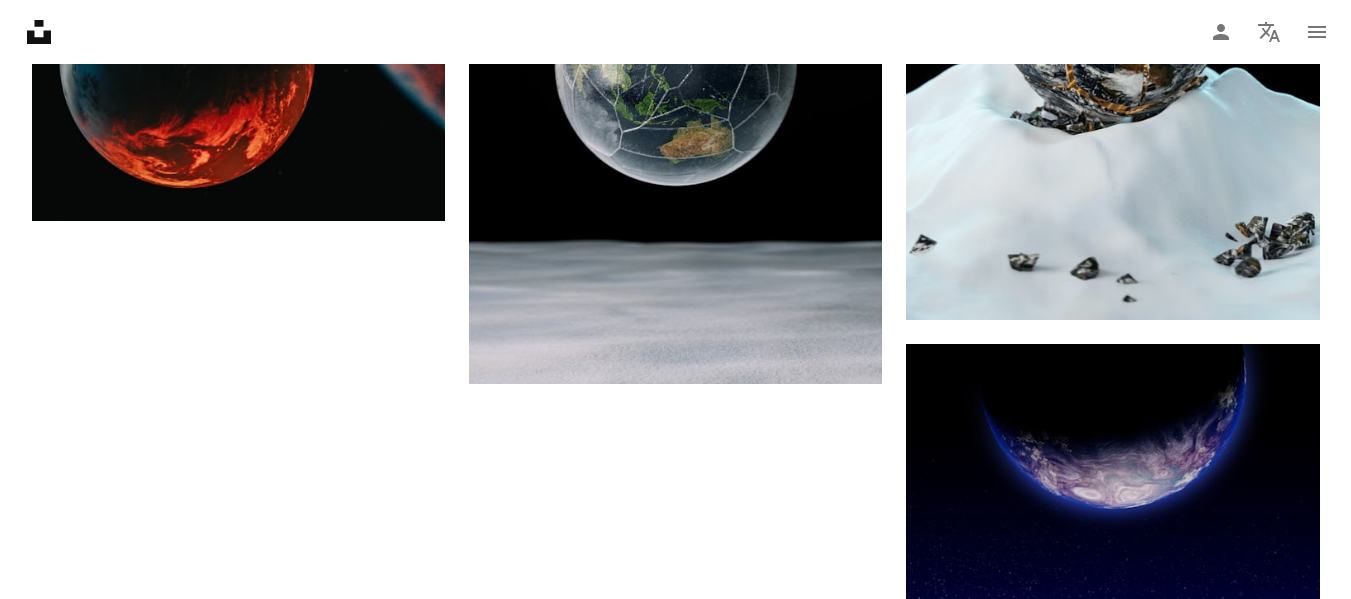click on "Load more" at bounding box center [676, 1120] 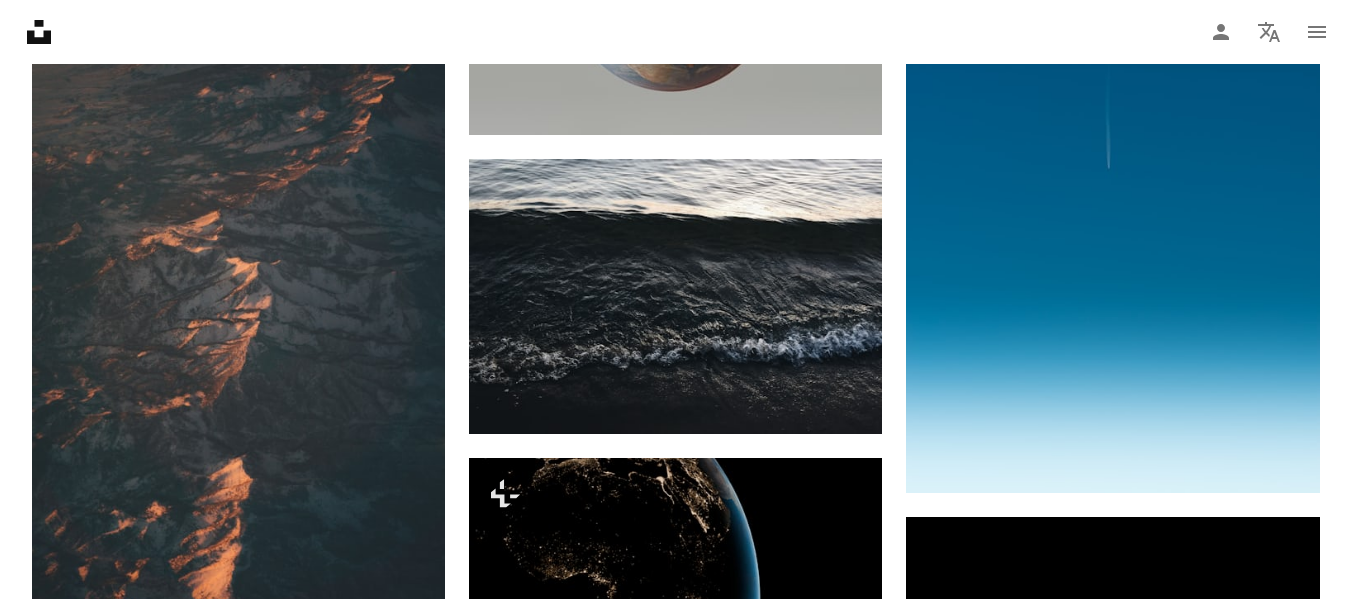 scroll, scrollTop: 5900, scrollLeft: 0, axis: vertical 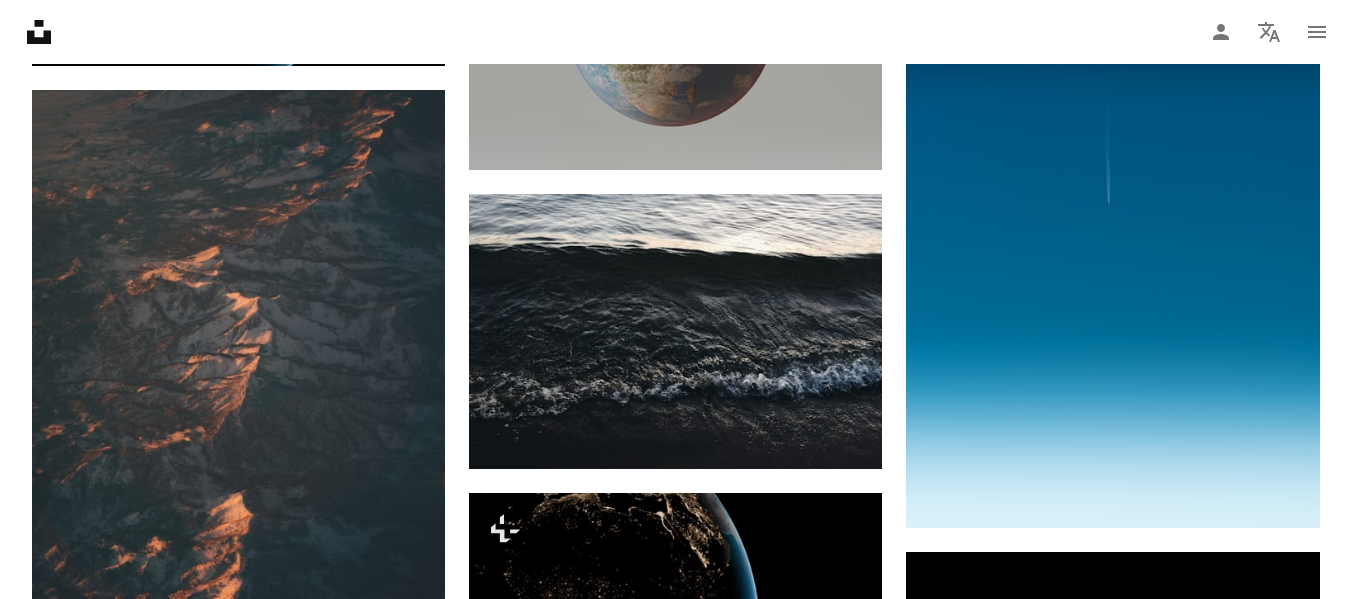 click 